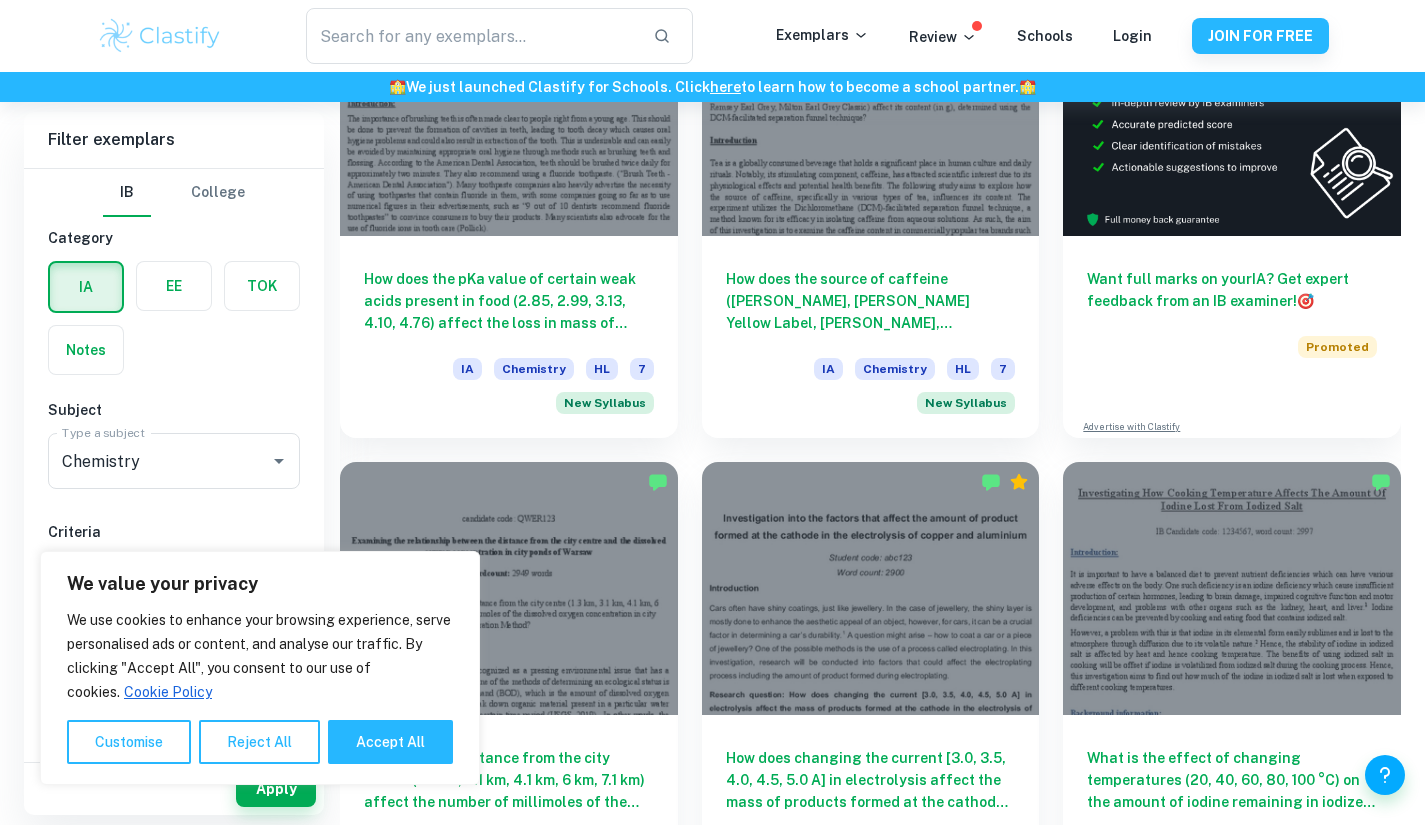 scroll, scrollTop: 760, scrollLeft: 0, axis: vertical 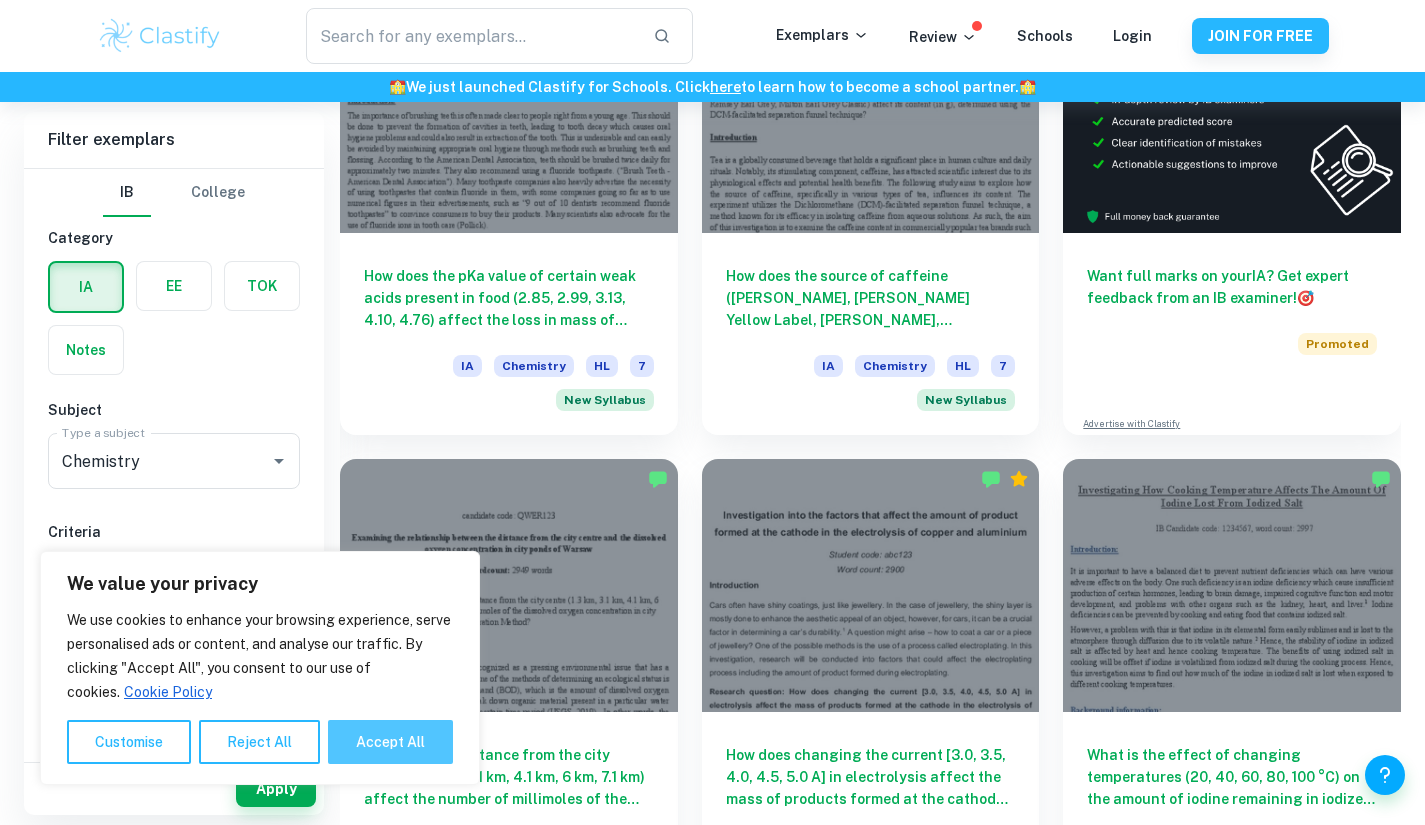click on "Accept All" at bounding box center [390, 742] 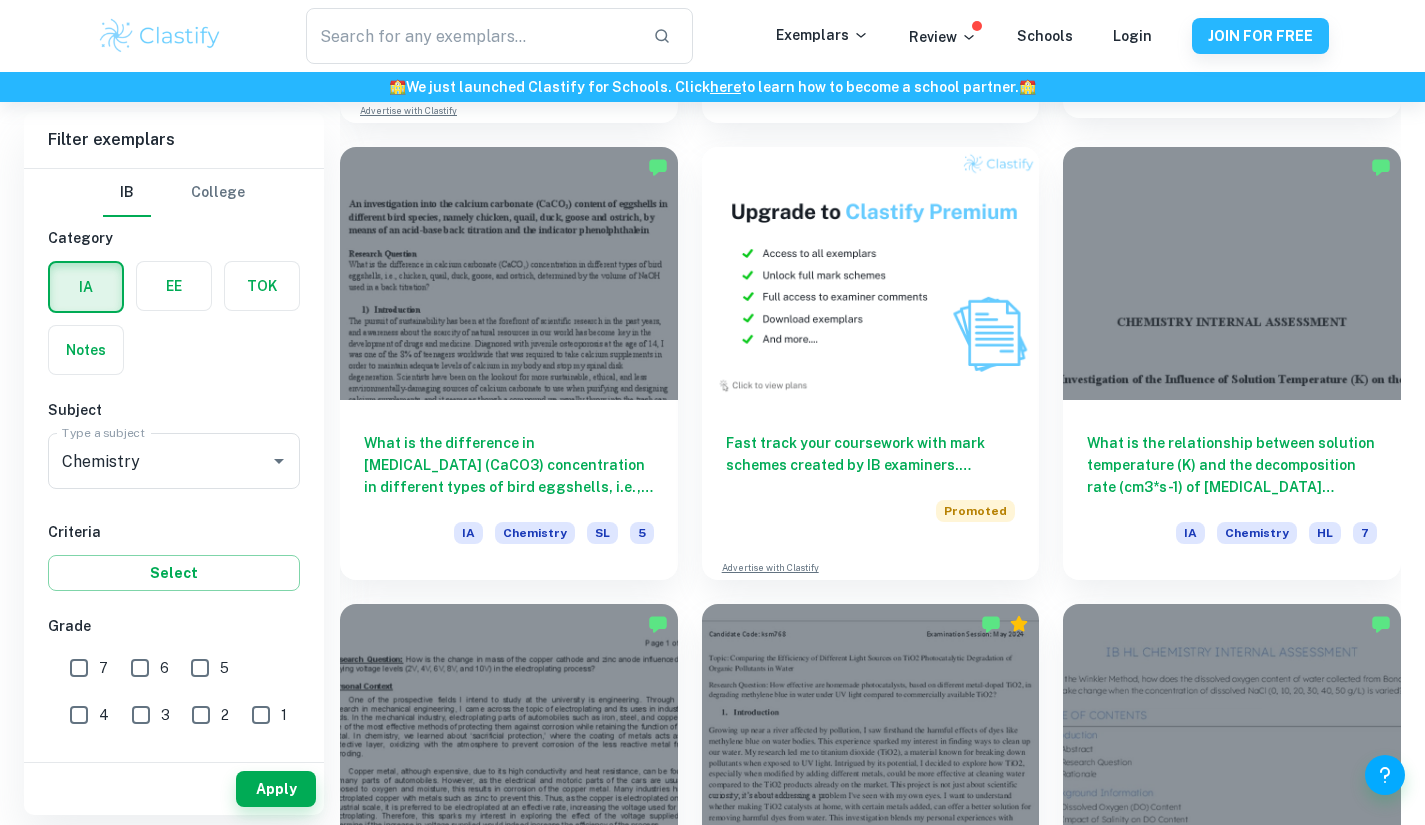 scroll, scrollTop: 3886, scrollLeft: 0, axis: vertical 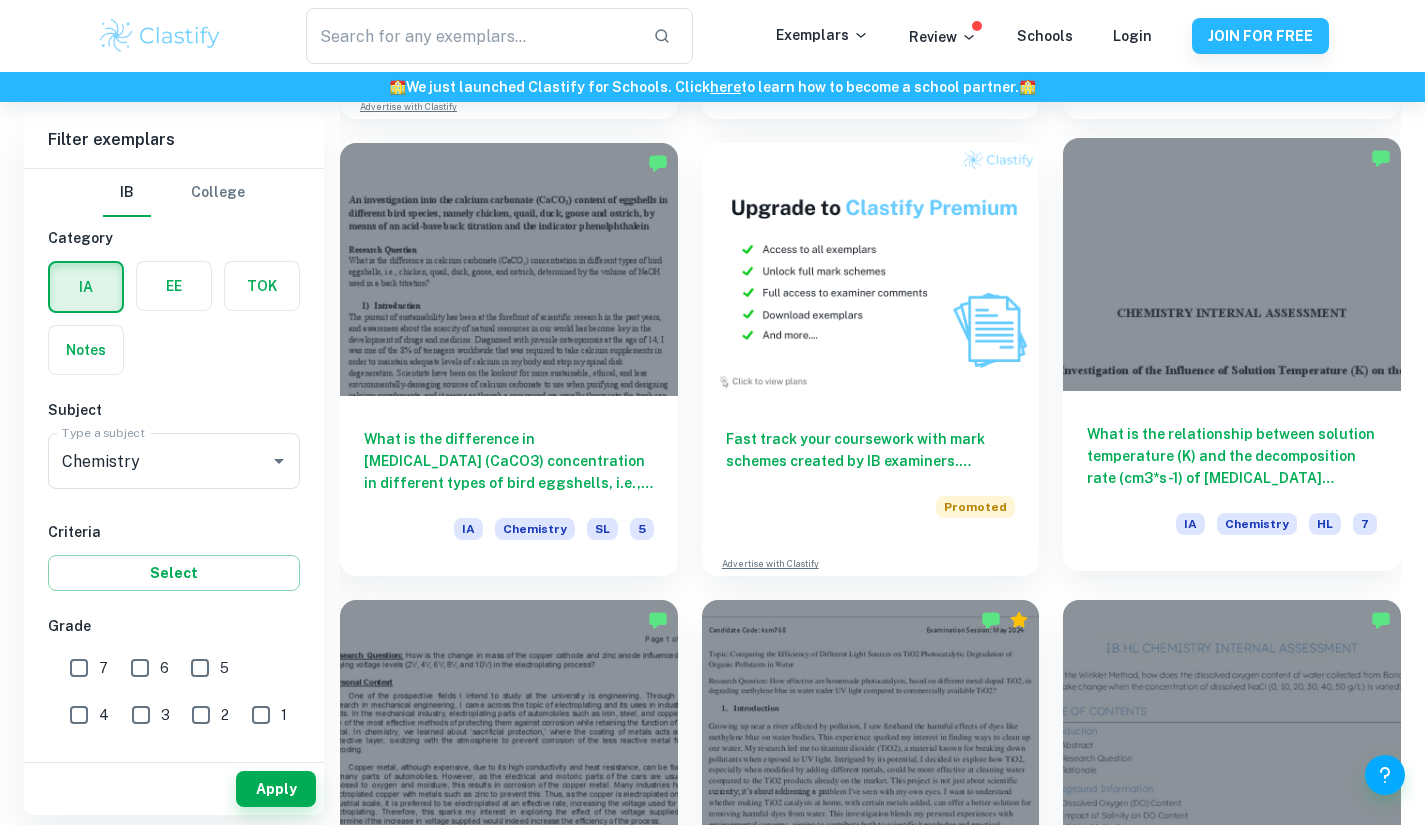 click on "What is the relationship between solution temperature (K) and the decomposition rate (cm3*s-1)
of hydrogen peroxide (H2O2), and, hence, what is the reaction9s activation energy (kJ*mol-1) measured by
the slope in data between the two variables, and rate equation as determined by the rate difference
between 3.0% and 1.5% concentrations? IA Chemistry HL 7" at bounding box center [1232, 481] 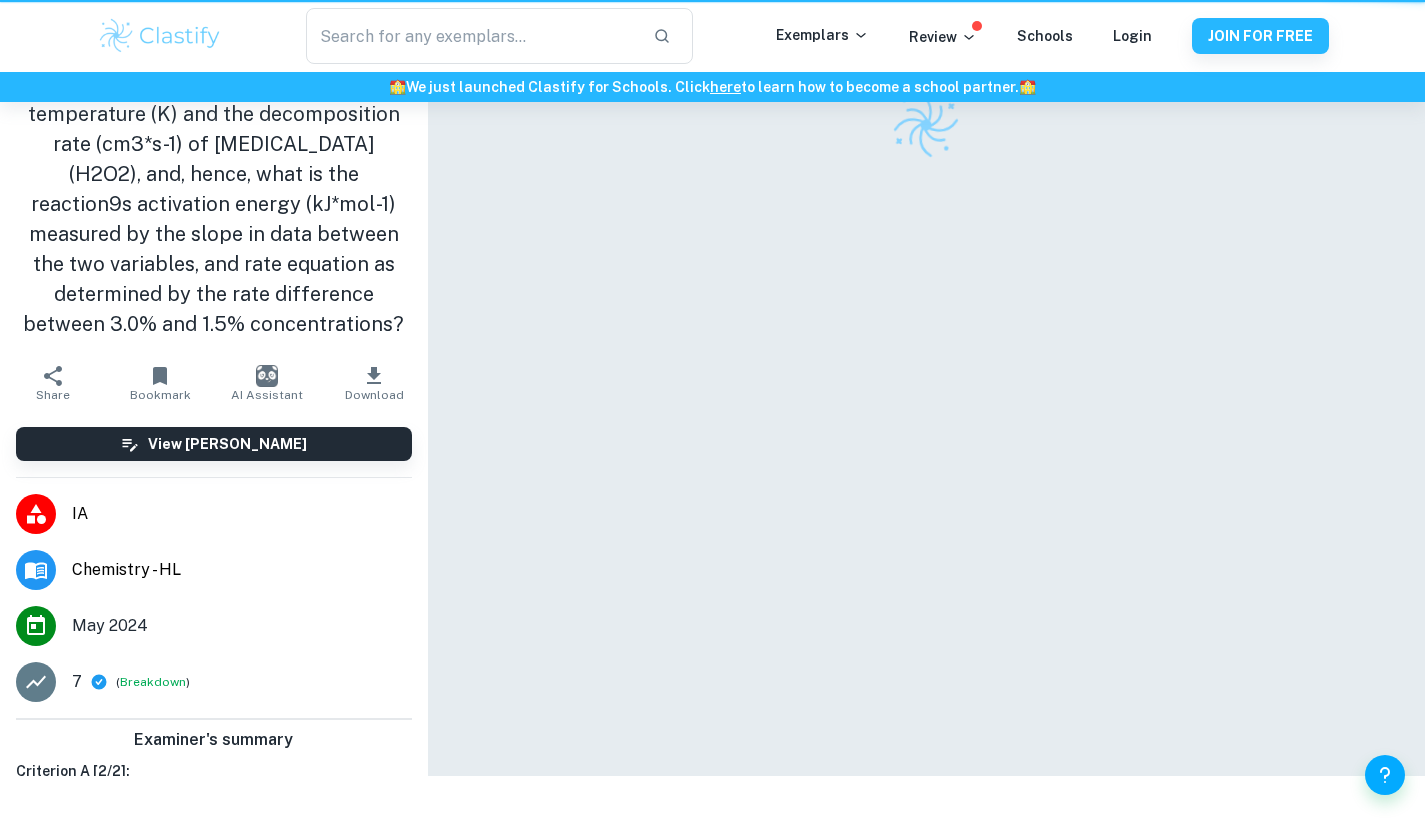 scroll, scrollTop: 0, scrollLeft: 0, axis: both 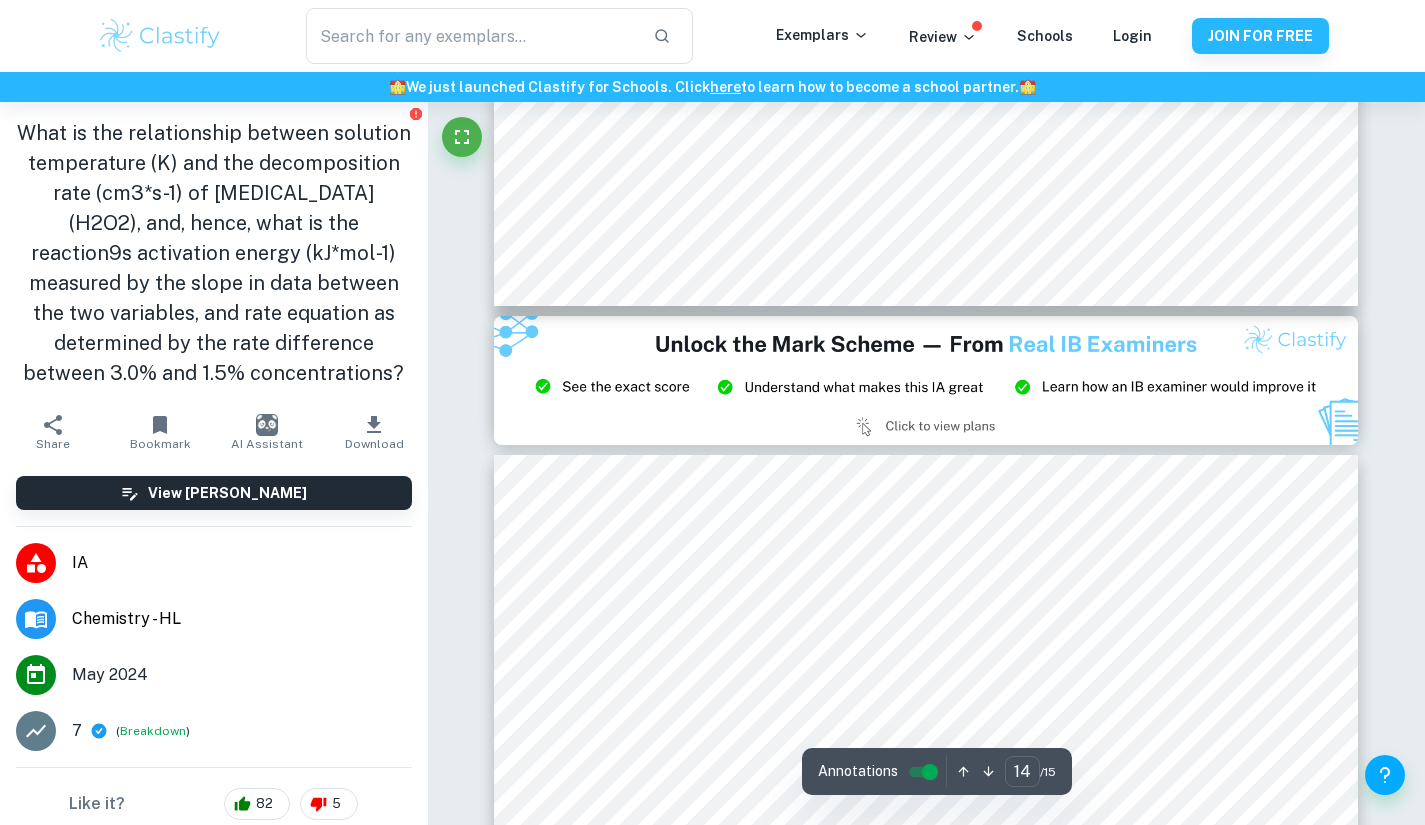 type on "15" 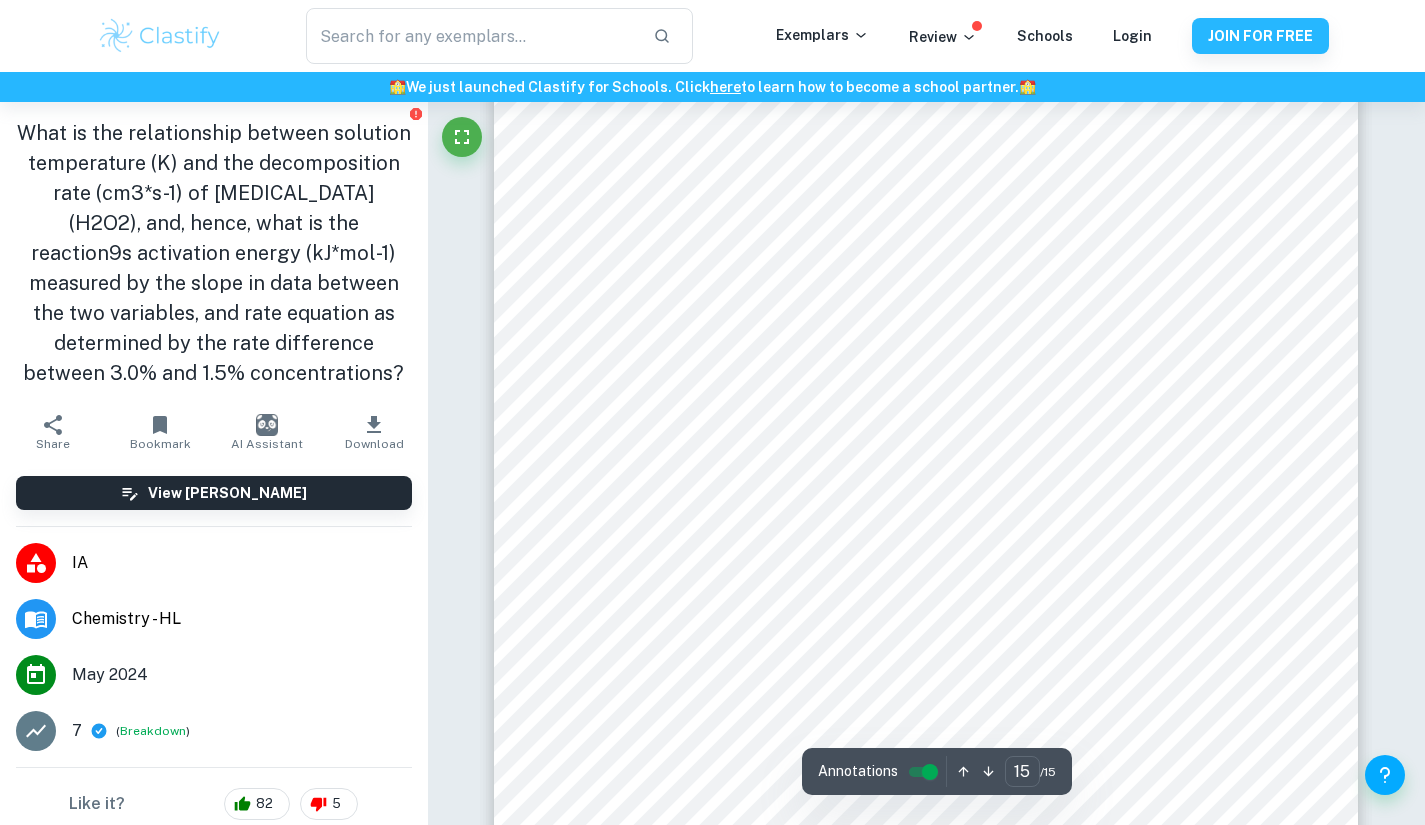 scroll, scrollTop: 16785, scrollLeft: 0, axis: vertical 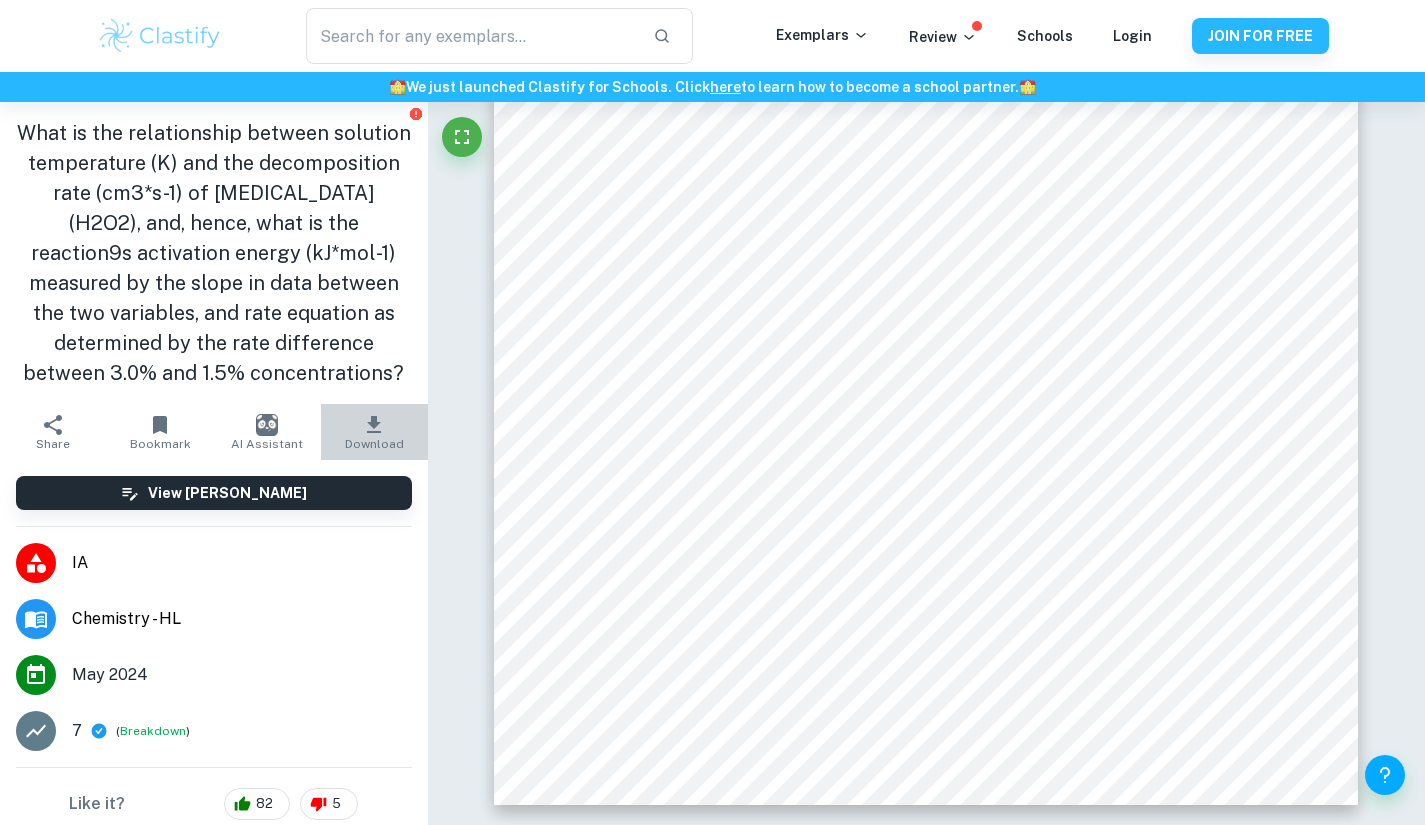 click 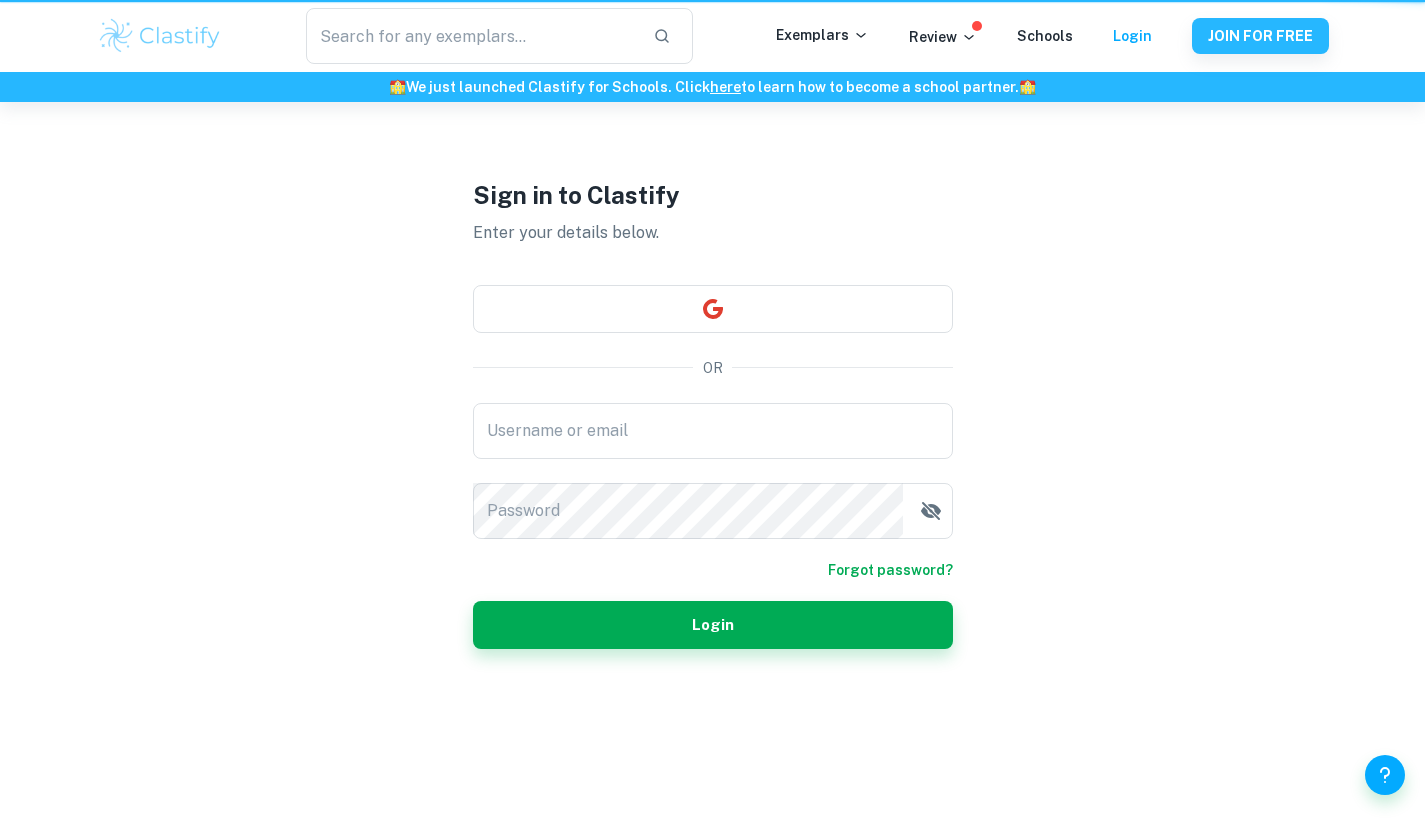 scroll, scrollTop: 0, scrollLeft: 0, axis: both 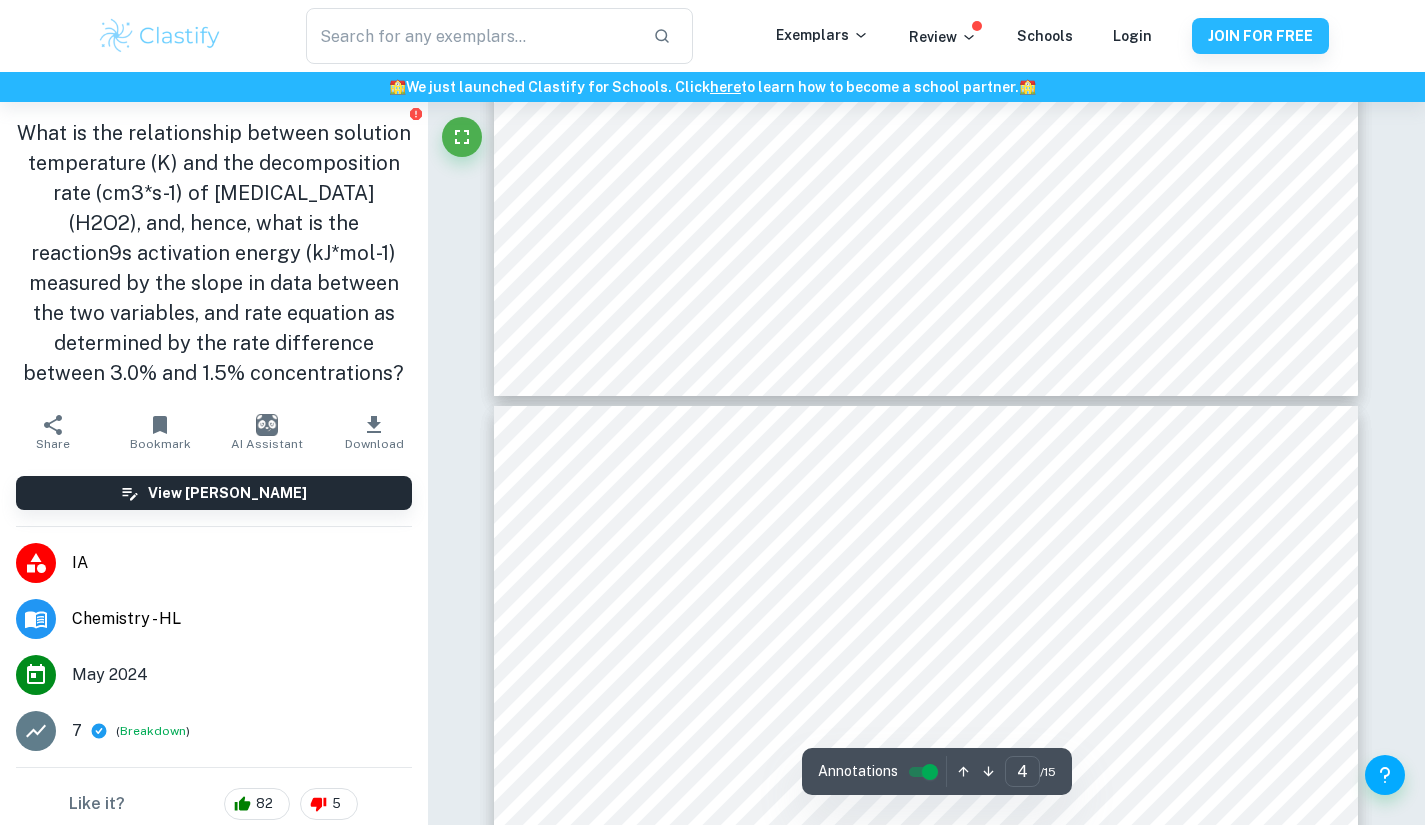 type on "5" 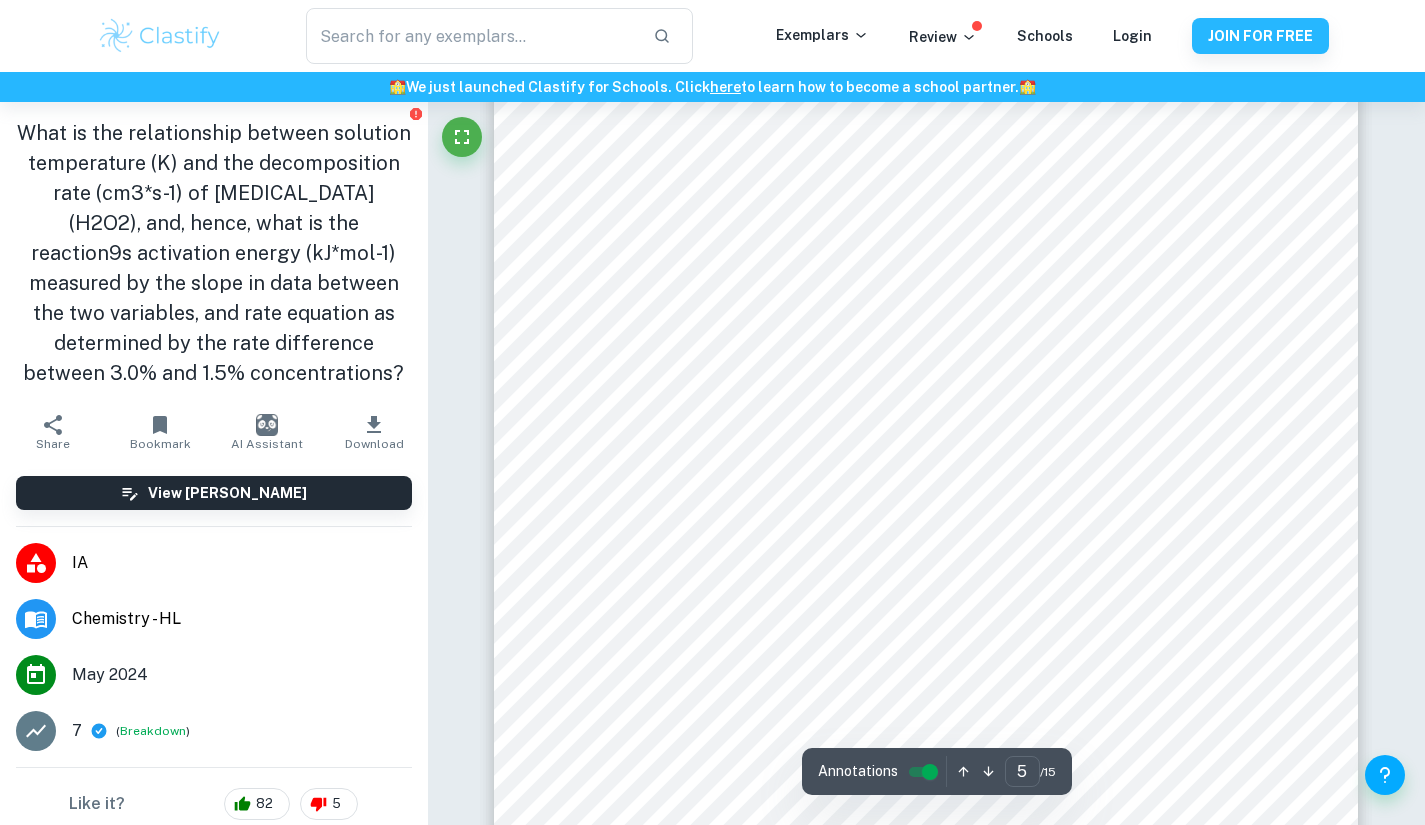 scroll, scrollTop: 4883, scrollLeft: 0, axis: vertical 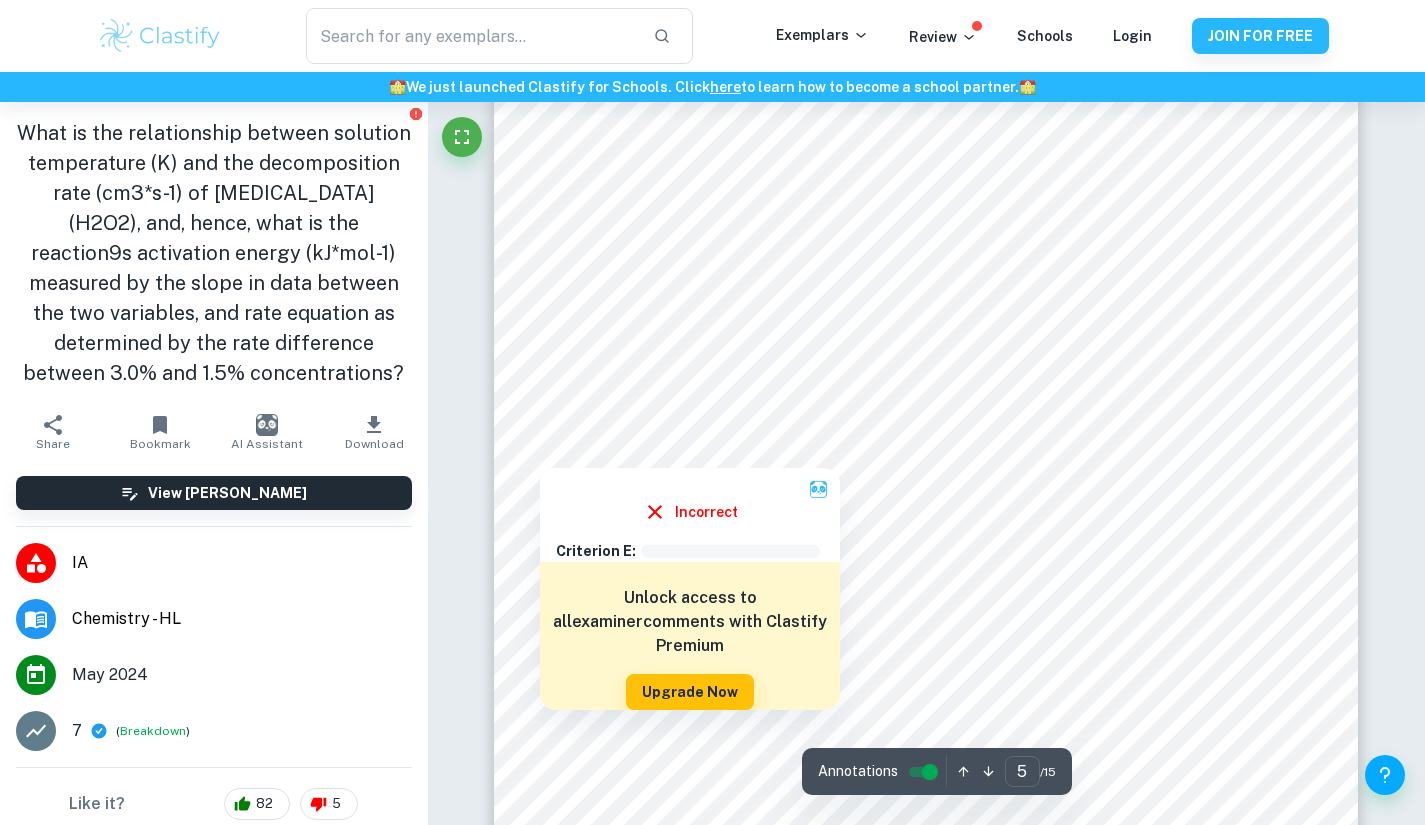 click at bounding box center (540, 453) 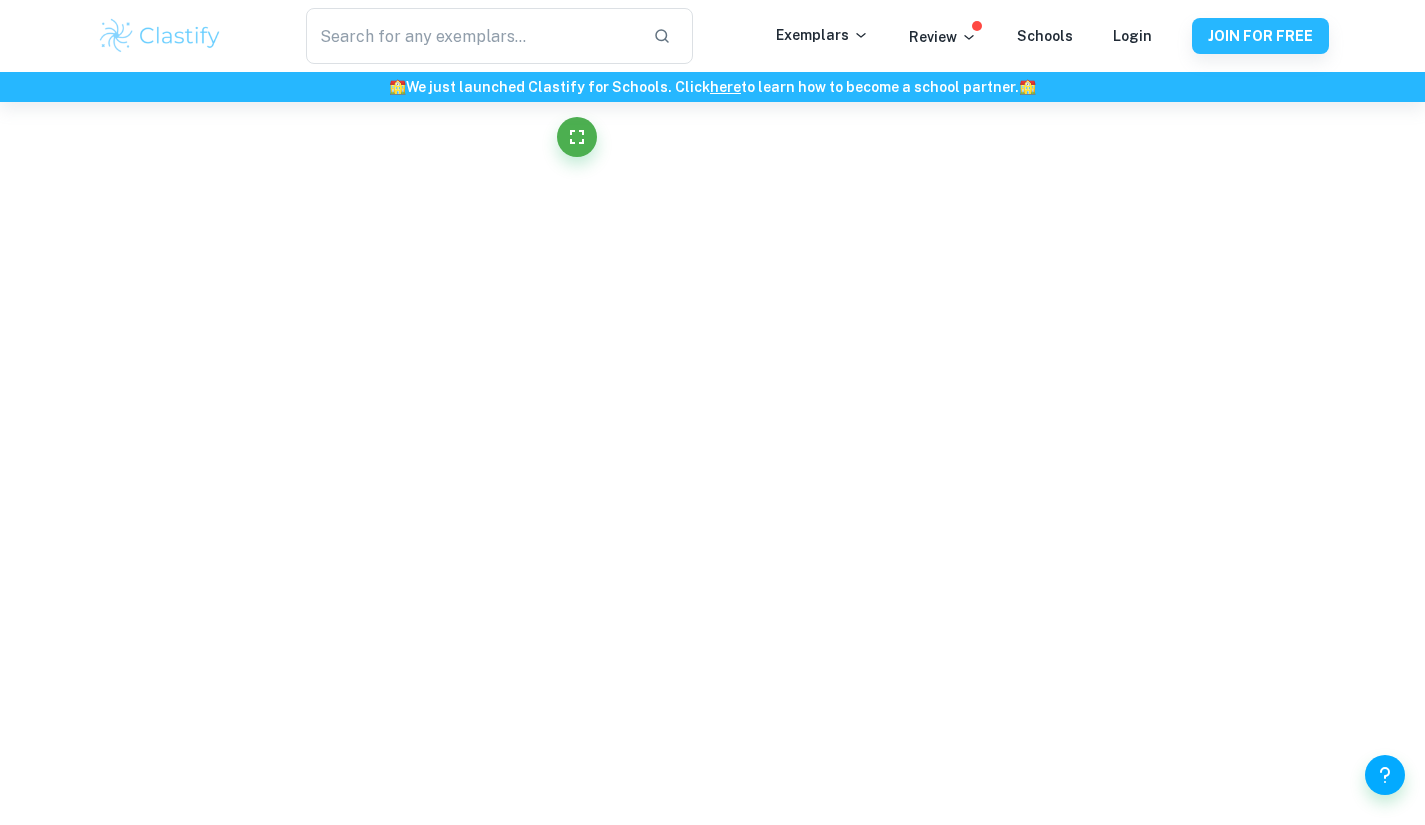 click on "We value your privacy We use cookies to enhance your browsing experience, serve personalised ads or content, and analyse our traffic. By clicking "Accept All", you consent to our use of cookies.   Cookie Policy Customise   Reject All   Accept All   Customise Consent Preferences   We use cookies to help you navigate efficiently and perform certain functions. You will find detailed information about all cookies under each consent category below. The cookies that are categorised as "Necessary" are stored on your browser as they are essential for enabling the basic functionalities of the site. ...  Show more For more information on how Google's third-party cookies operate and handle your data, see:   Google Privacy Policy Necessary Always Active Necessary cookies are required to enable the basic features of this site, such as providing secure log-in or adjusting your consent preferences. These cookies do not store any personally identifiable data. Functional Analytics Performance Advertisement Uncategorised" at bounding box center [712, -4356] 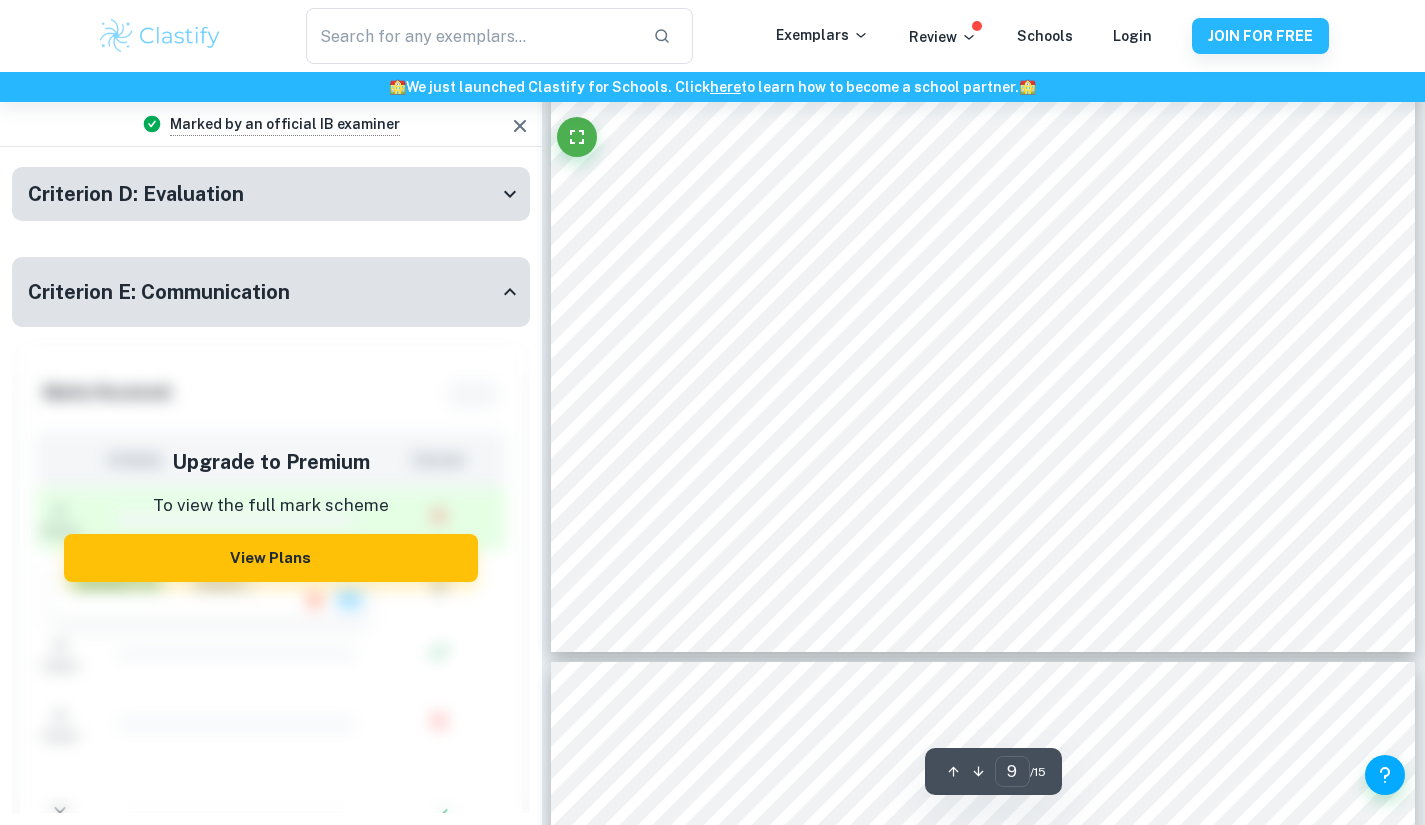 scroll, scrollTop: 9753, scrollLeft: 0, axis: vertical 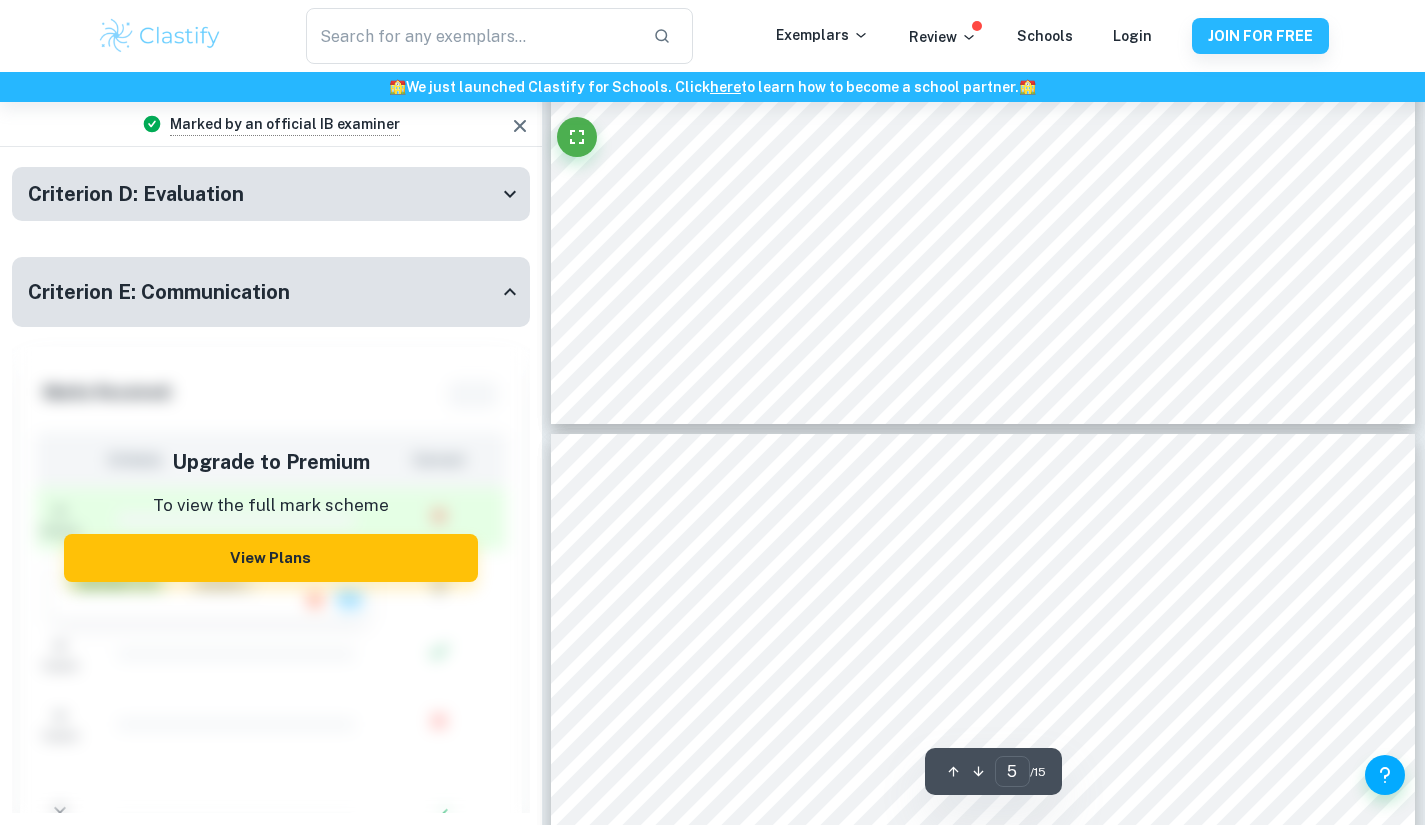type on "4" 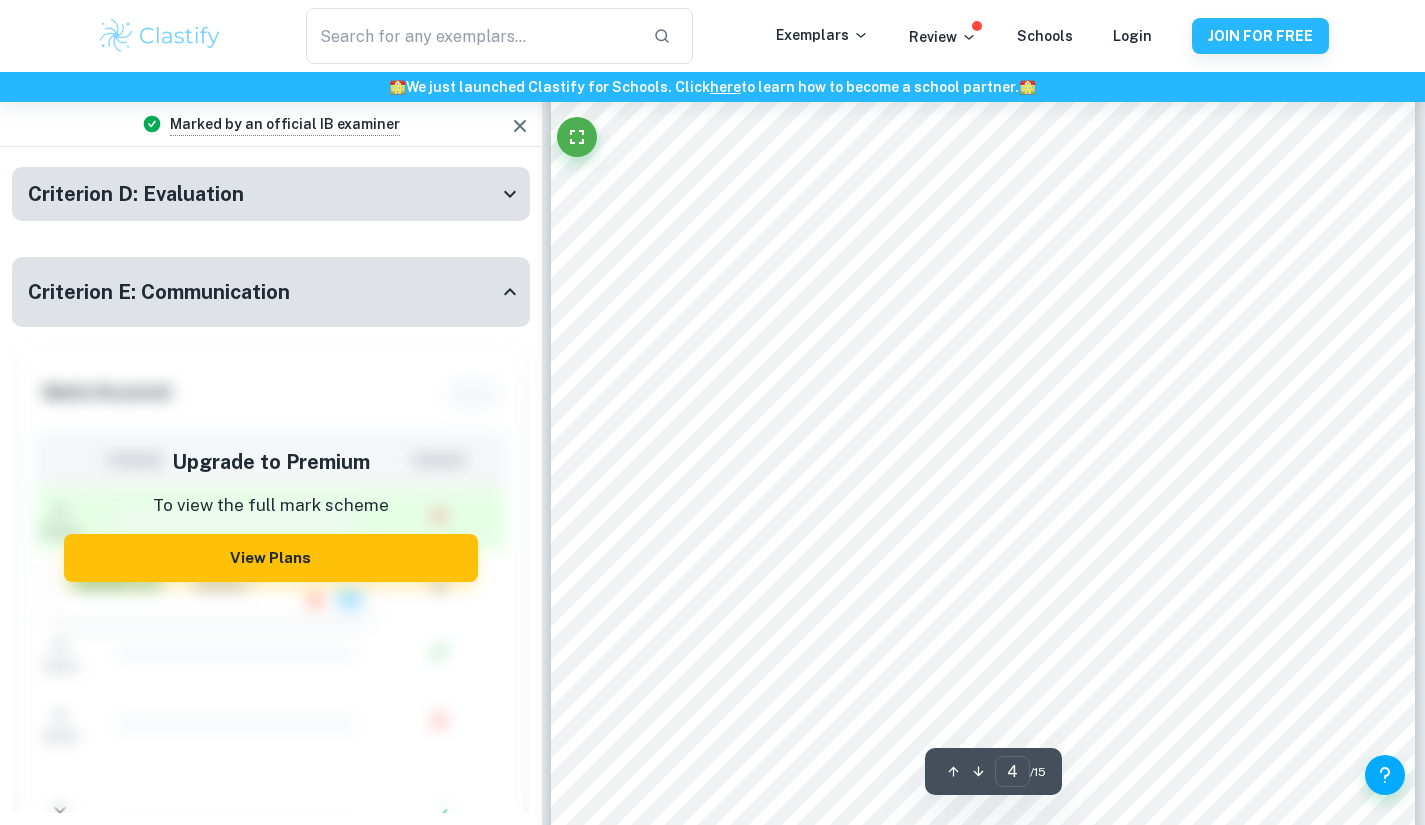 scroll, scrollTop: 3452, scrollLeft: 0, axis: vertical 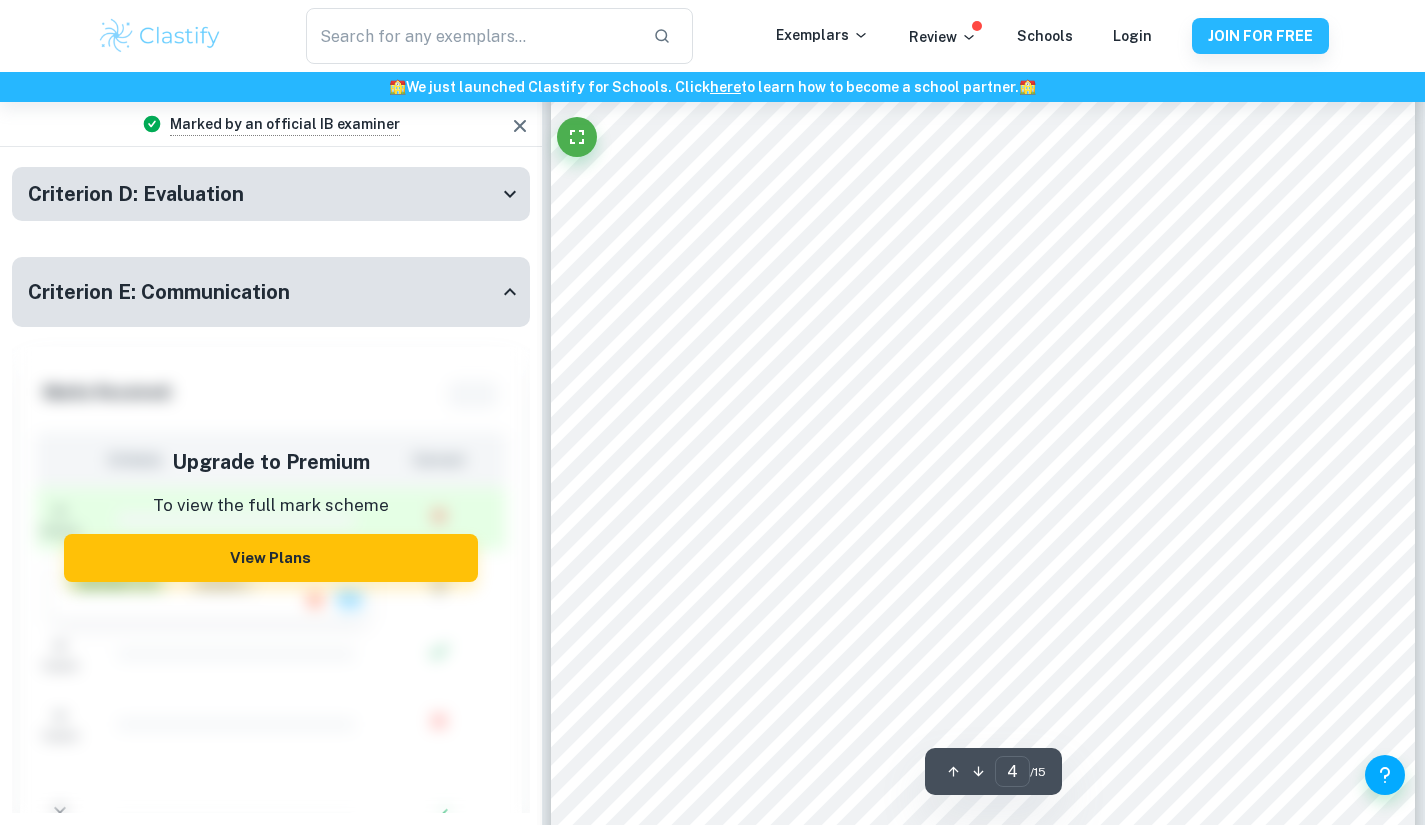 click 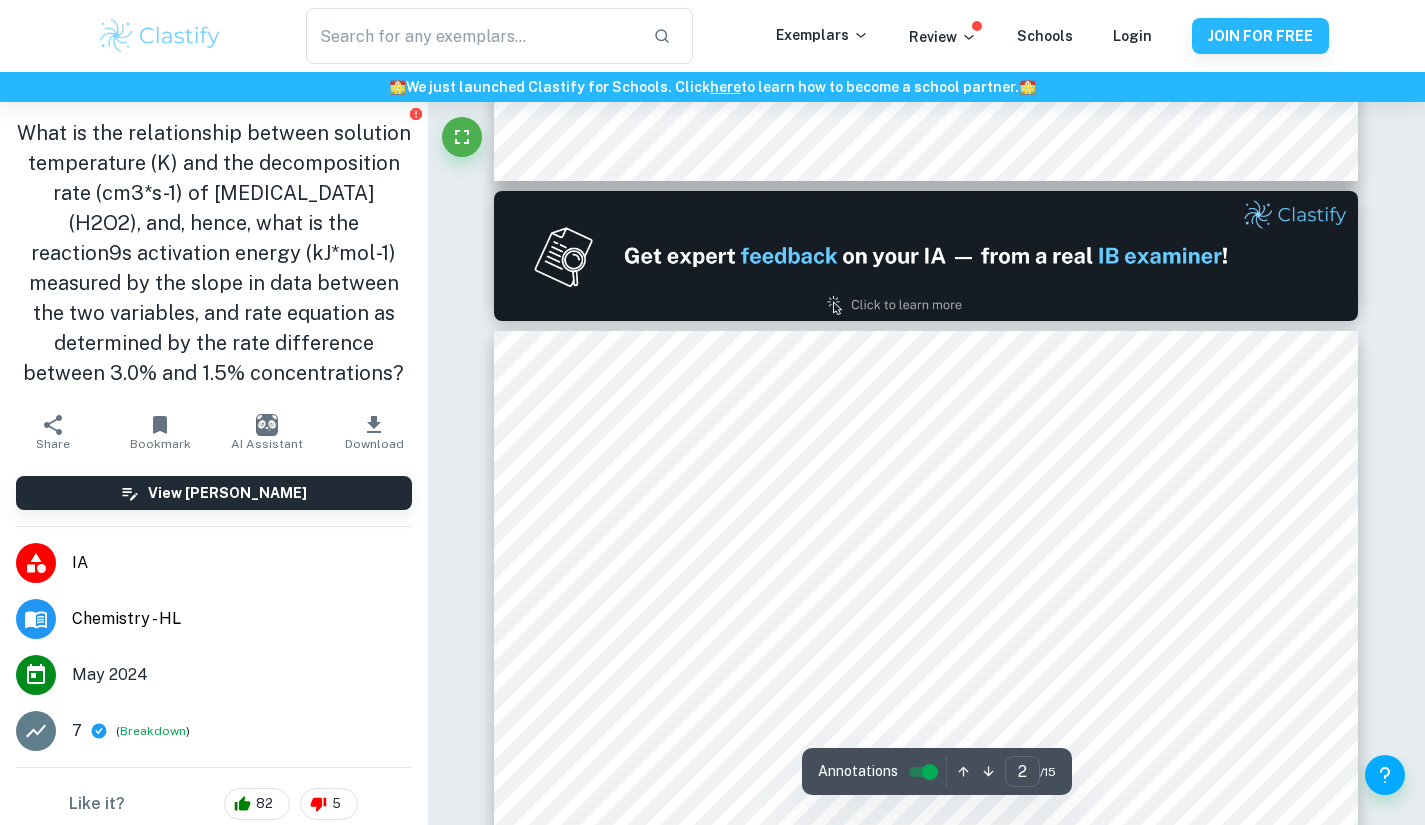 type on "1" 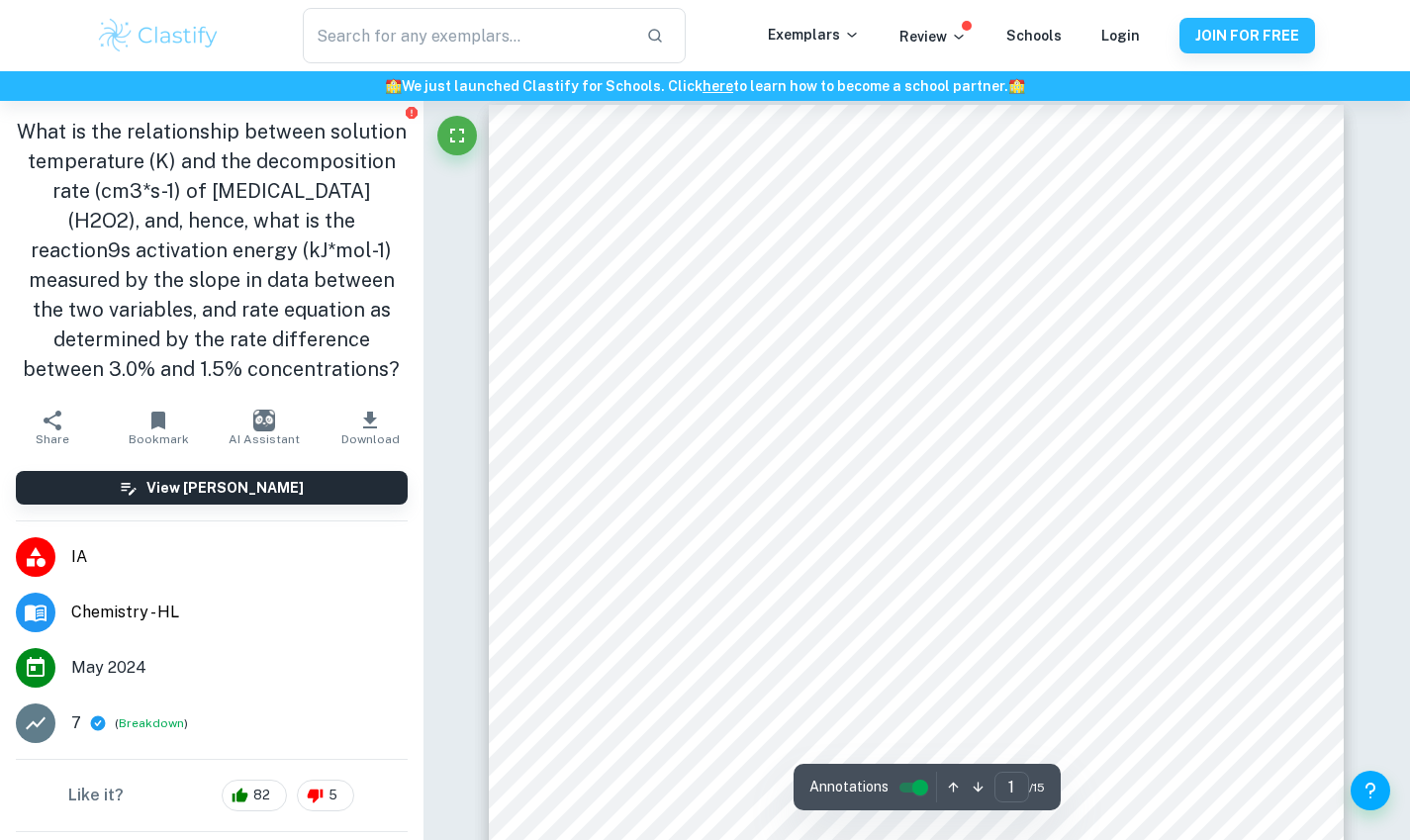 scroll, scrollTop: 0, scrollLeft: 0, axis: both 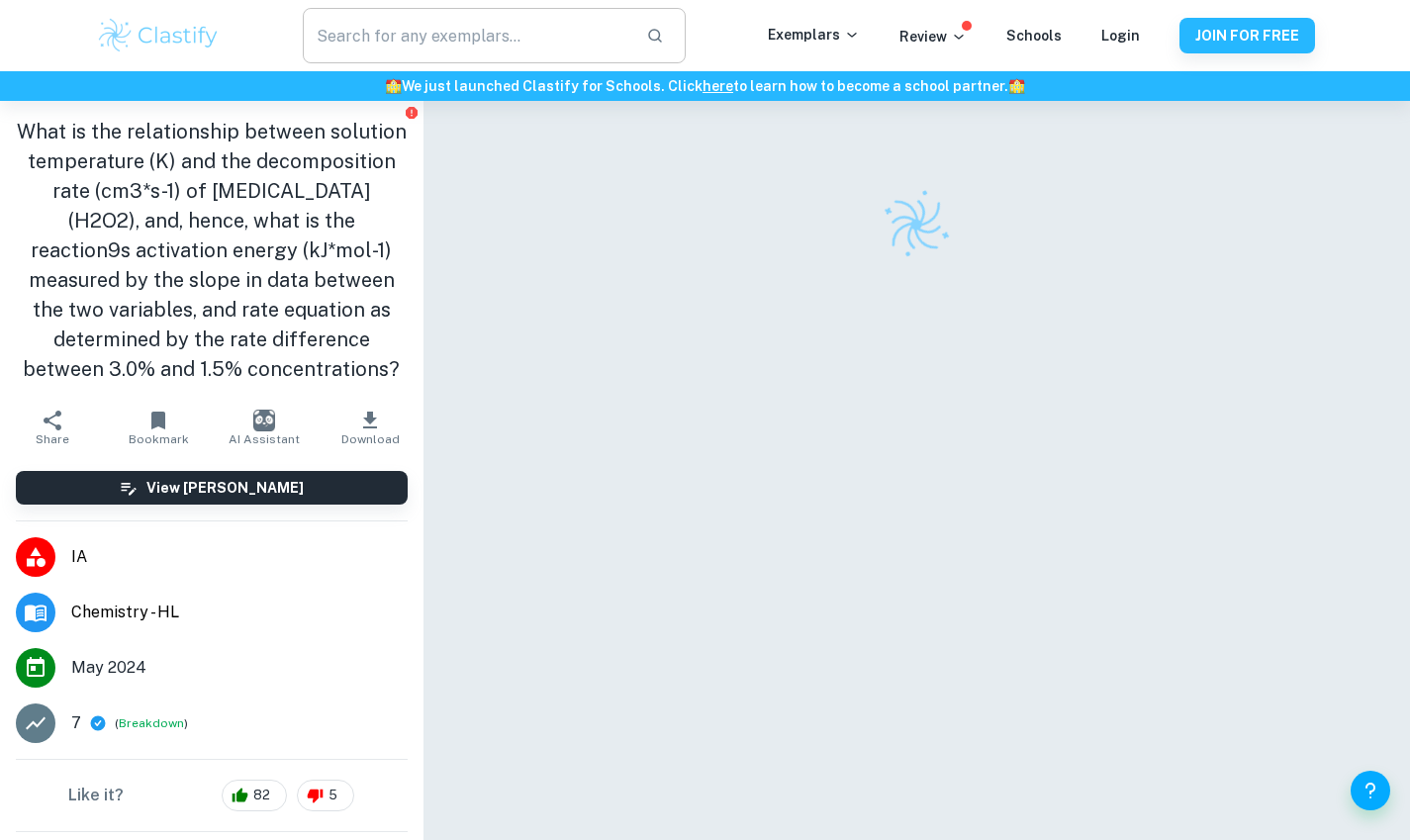 click at bounding box center [466, 36] 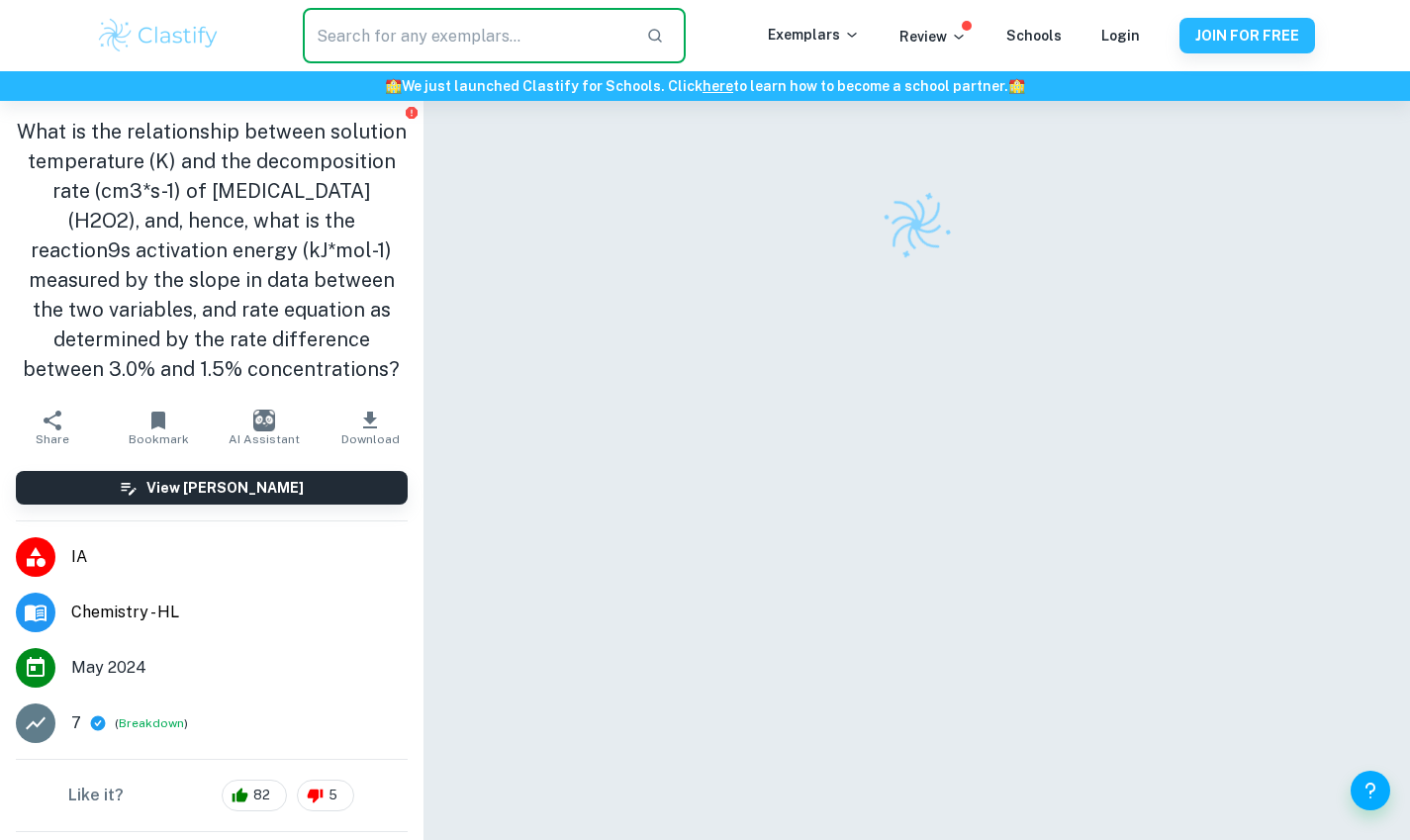 paste on "How does the pH of a phosphate buffer" 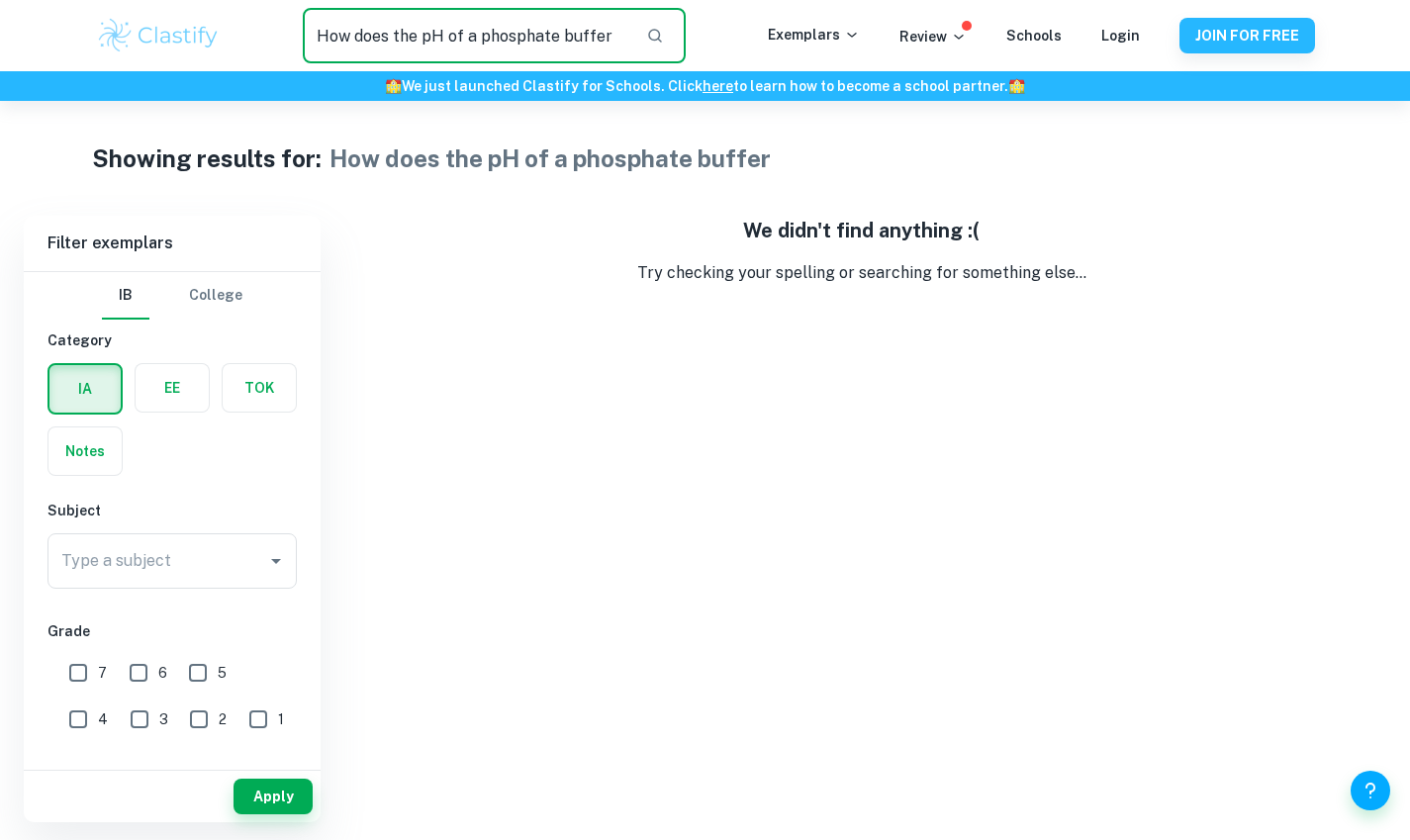 drag, startPoint x: 616, startPoint y: 35, endPoint x: 450, endPoint y: 49, distance: 166.58932 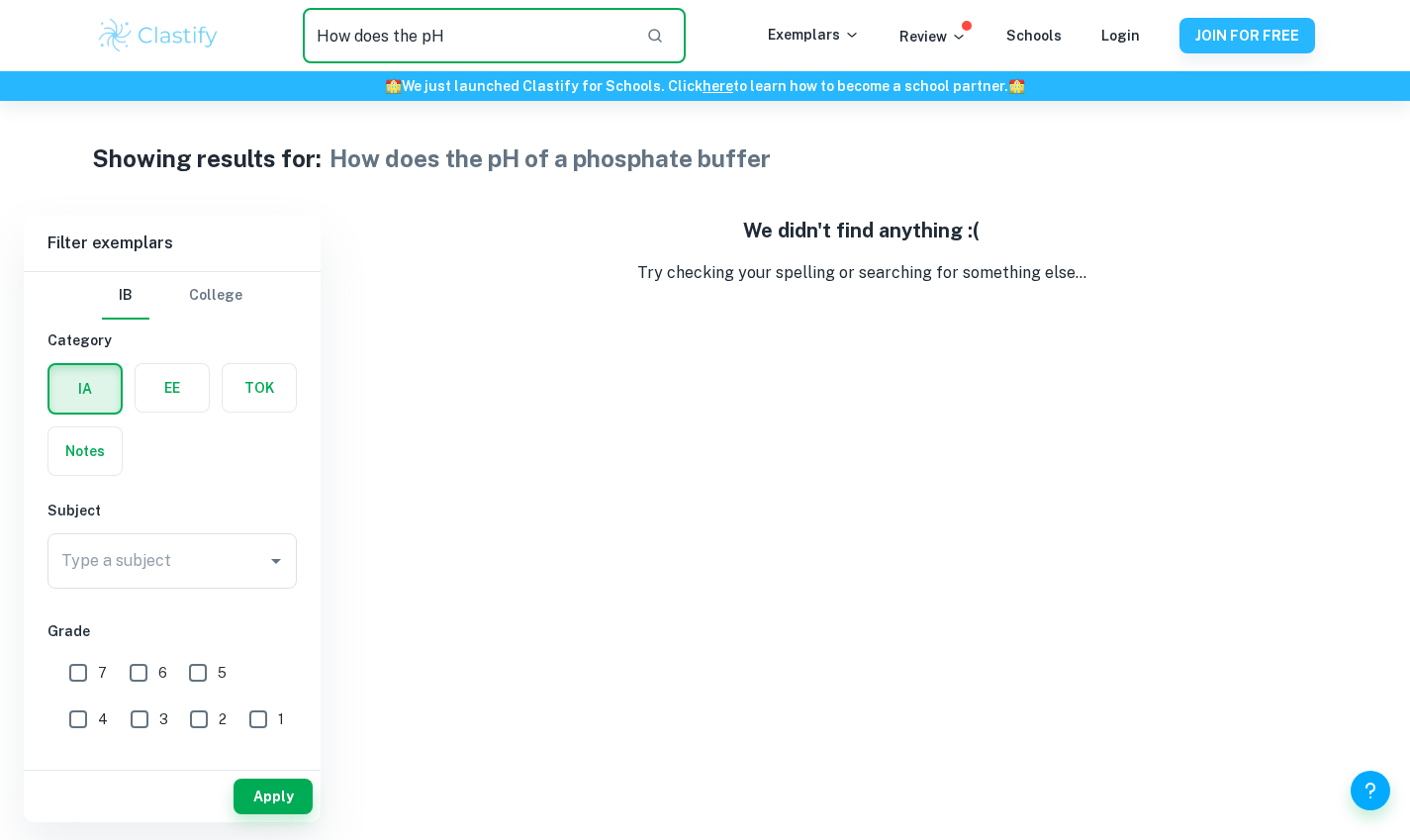type on "How does the pH" 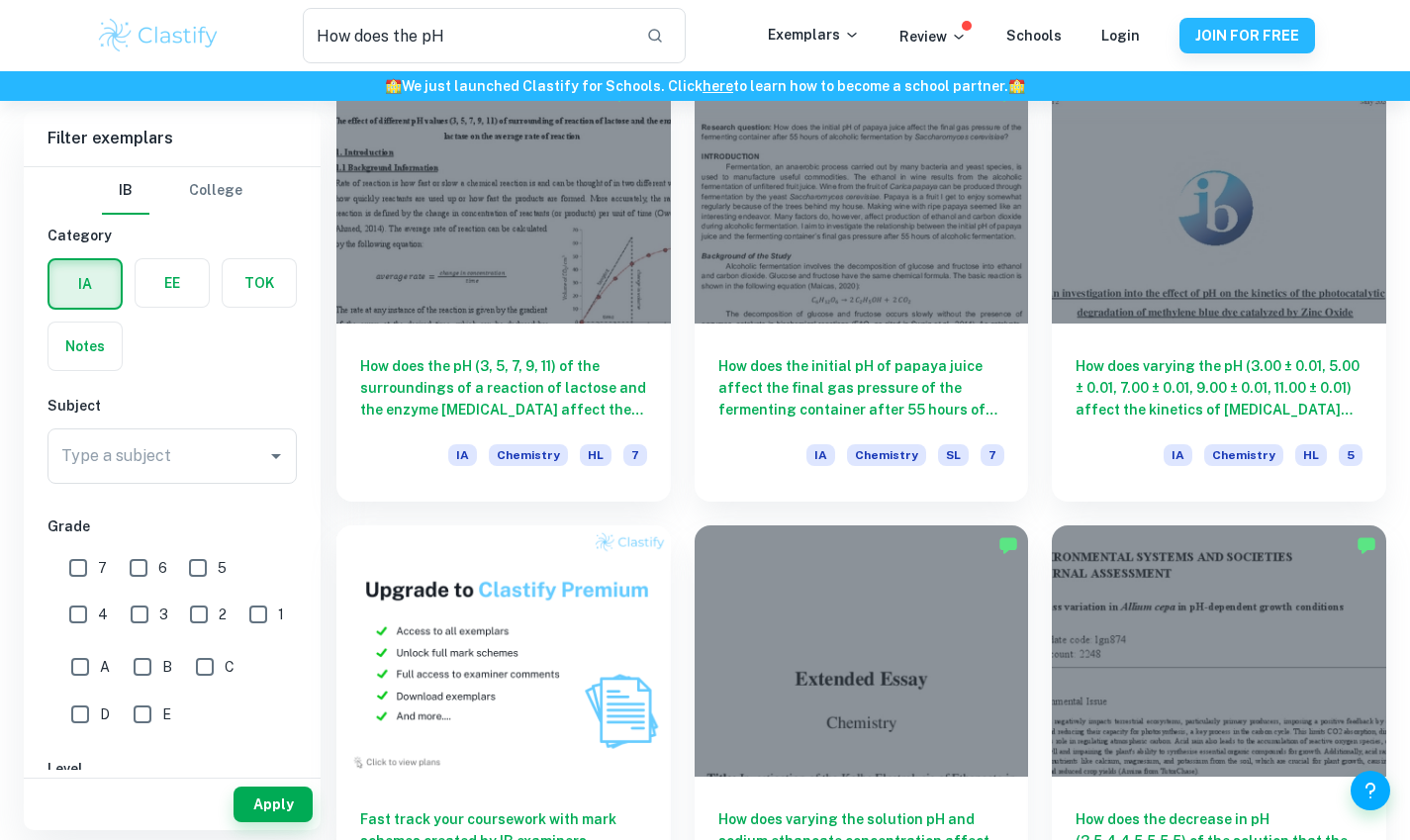 scroll, scrollTop: 594, scrollLeft: 0, axis: vertical 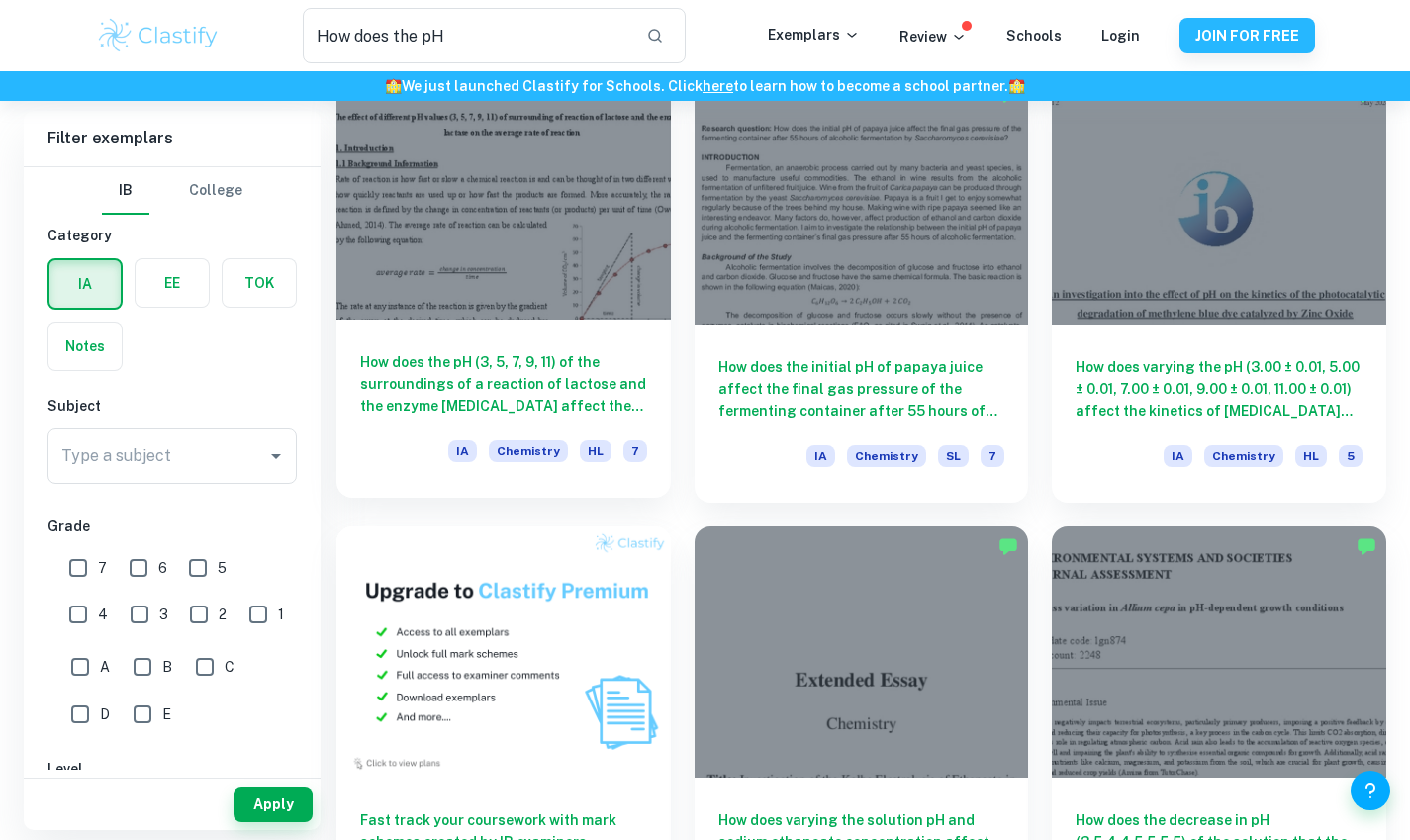 click on "How does the pH (3, 5, 7, 9, 11) of the surroundings of a reaction of lactose and the enzyme lactase affect the average rate of reaction?" at bounding box center (504, 384) 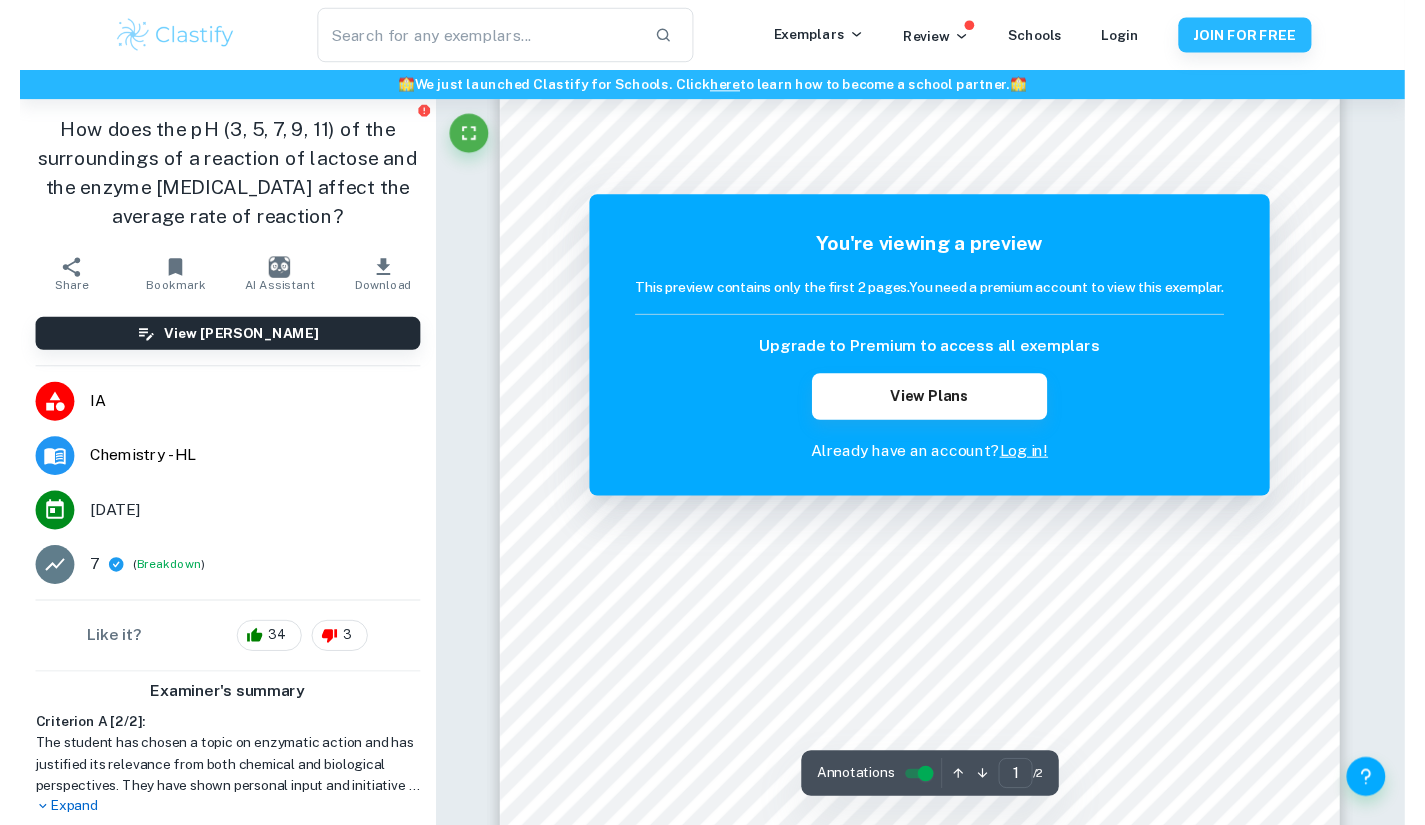 scroll, scrollTop: 0, scrollLeft: 0, axis: both 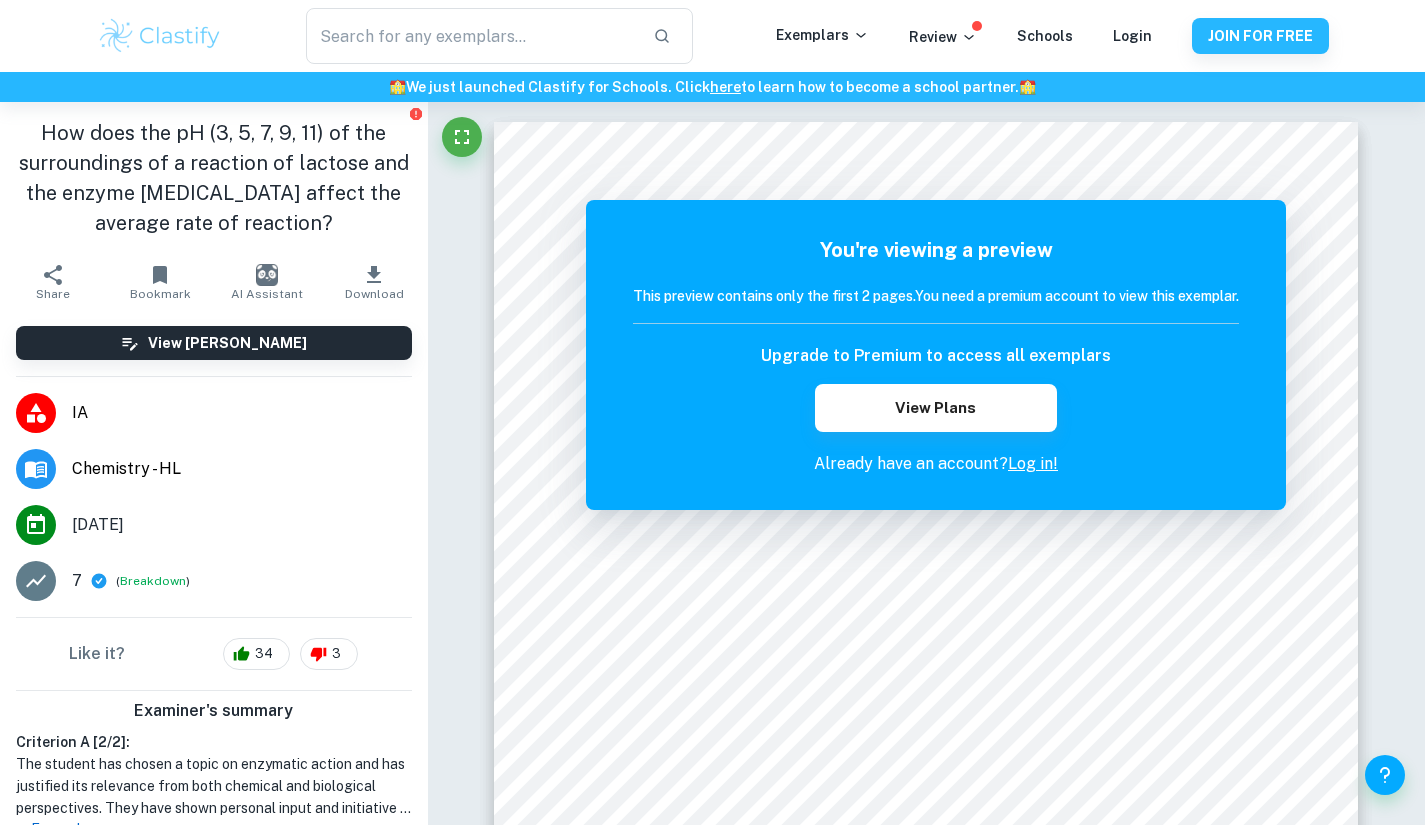 click on "Login" at bounding box center (1132, 36) 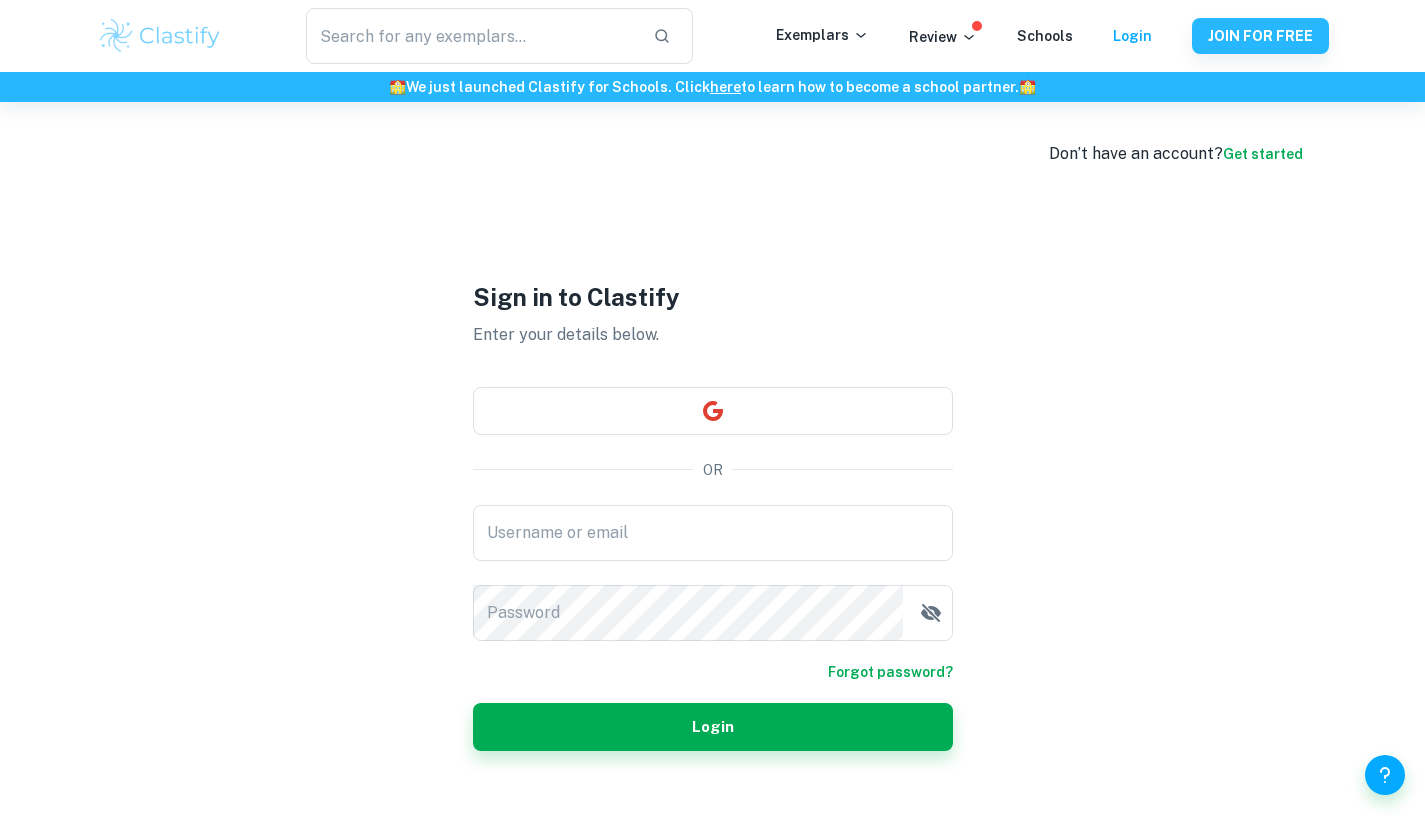 scroll, scrollTop: 69, scrollLeft: 0, axis: vertical 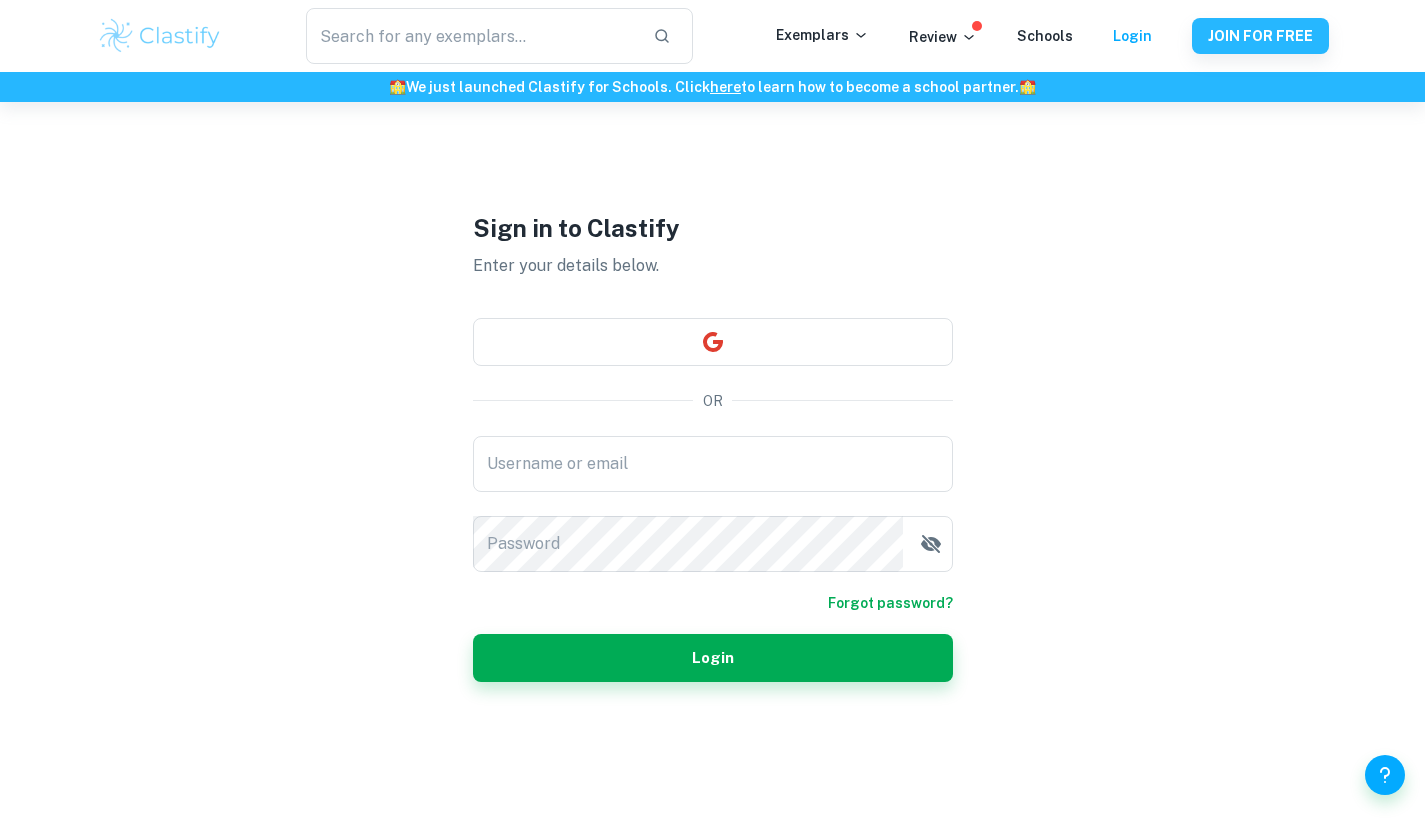 click at bounding box center (713, 342) 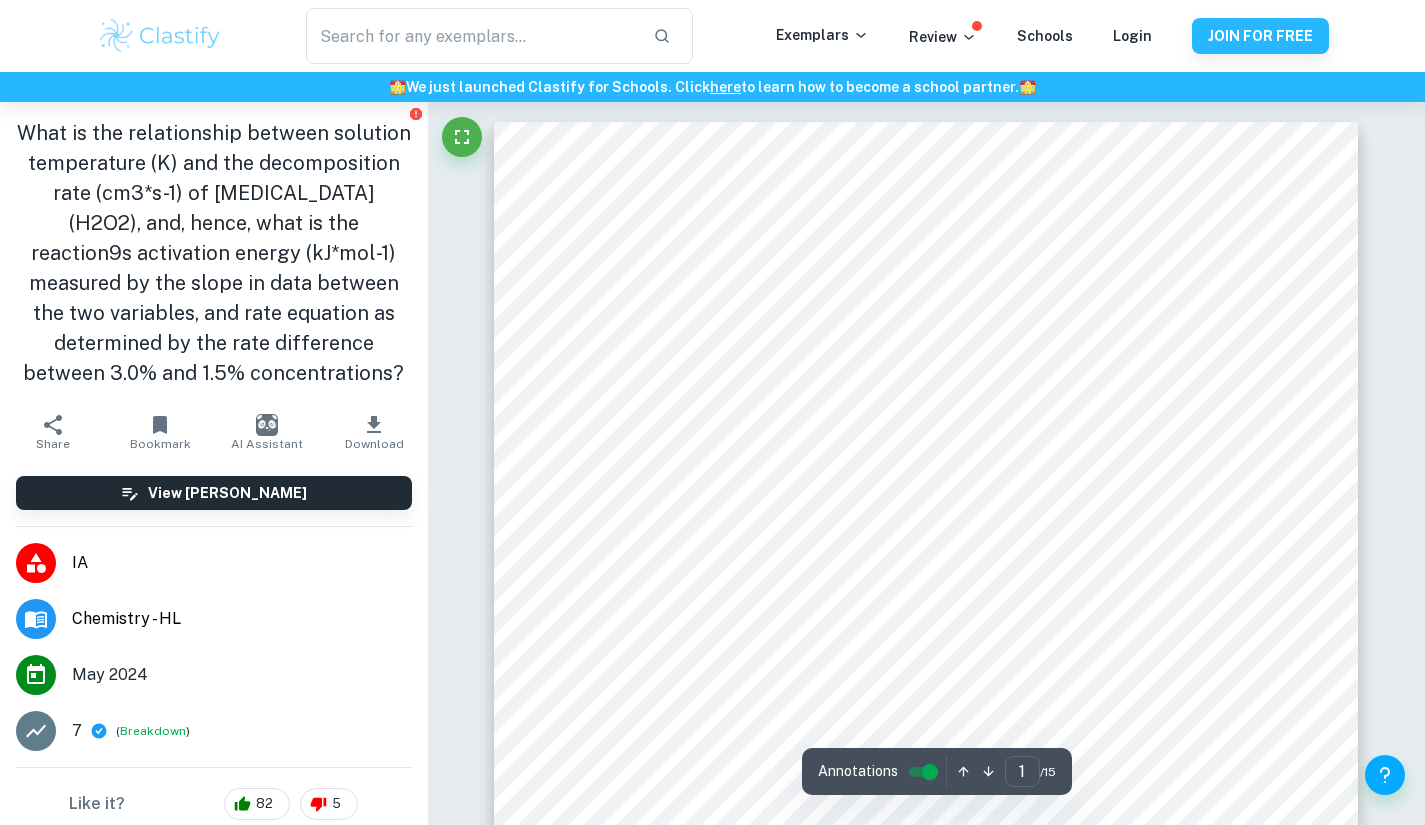 scroll, scrollTop: 0, scrollLeft: 0, axis: both 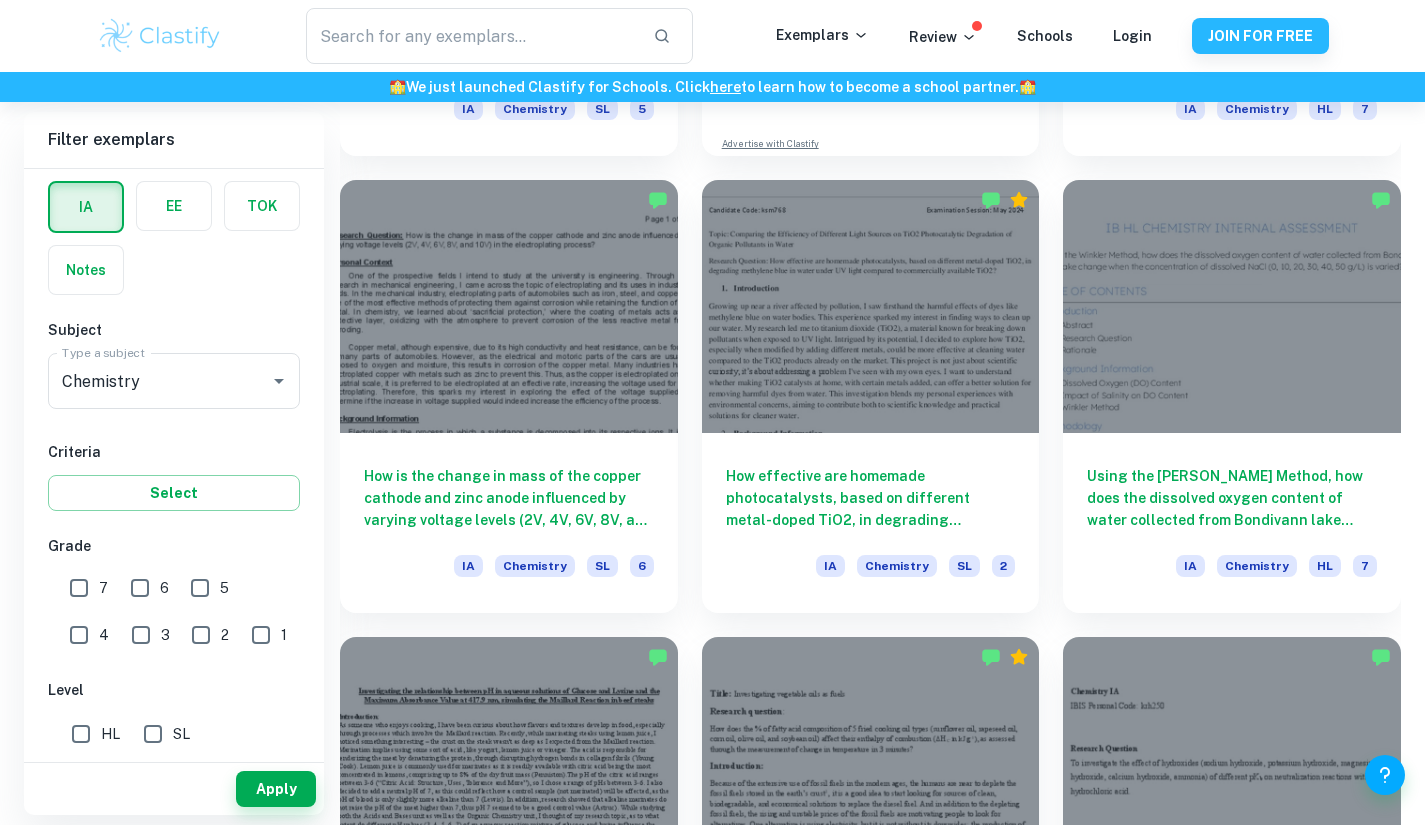 click on "How effective are homemade photocatalysts, based on different metal-doped TiO2, in  degrading methylene blue in water under UV light compared to commercially available TiO2?" at bounding box center [871, 498] 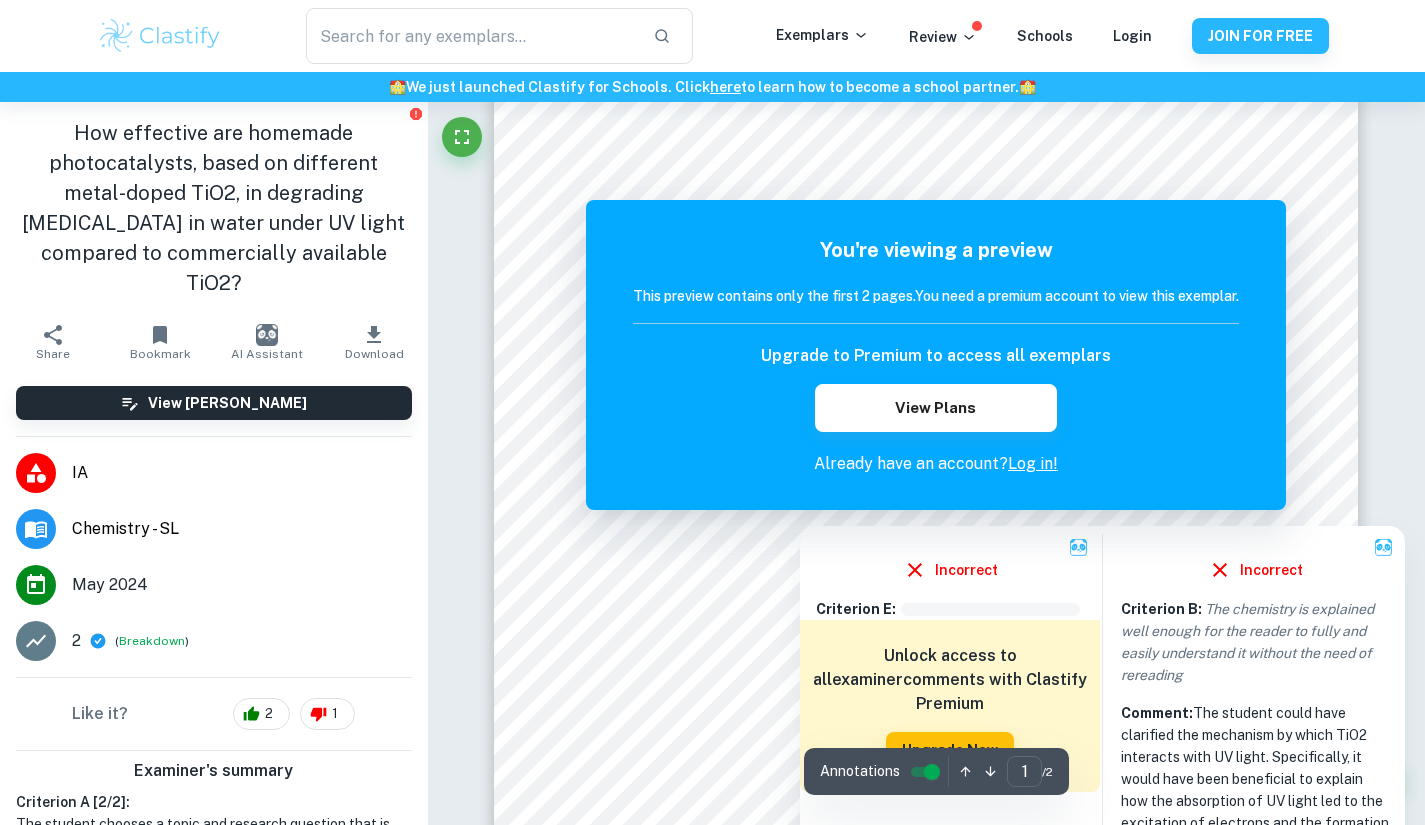 scroll, scrollTop: 323, scrollLeft: 0, axis: vertical 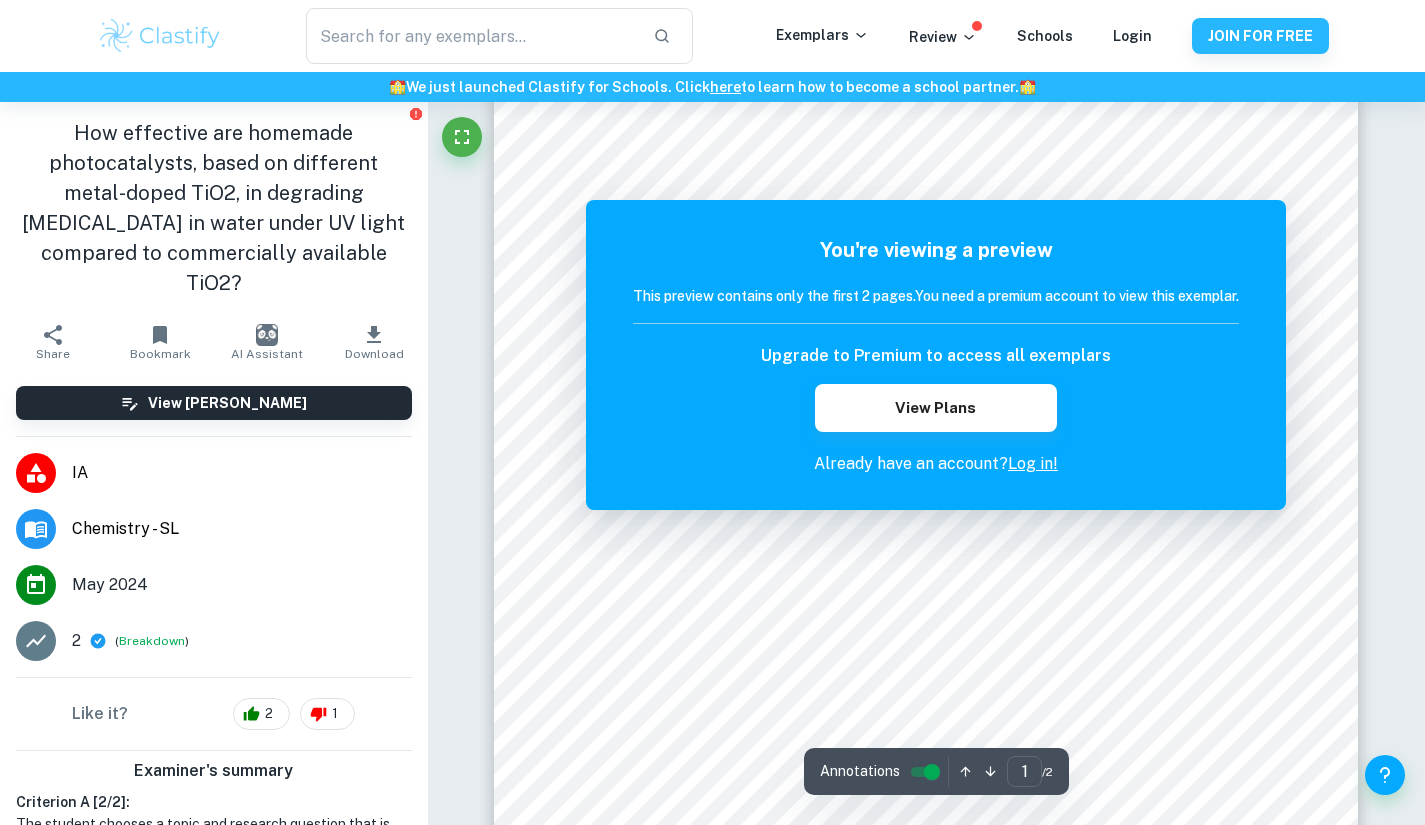 click on "May 2024" at bounding box center (214, 585) 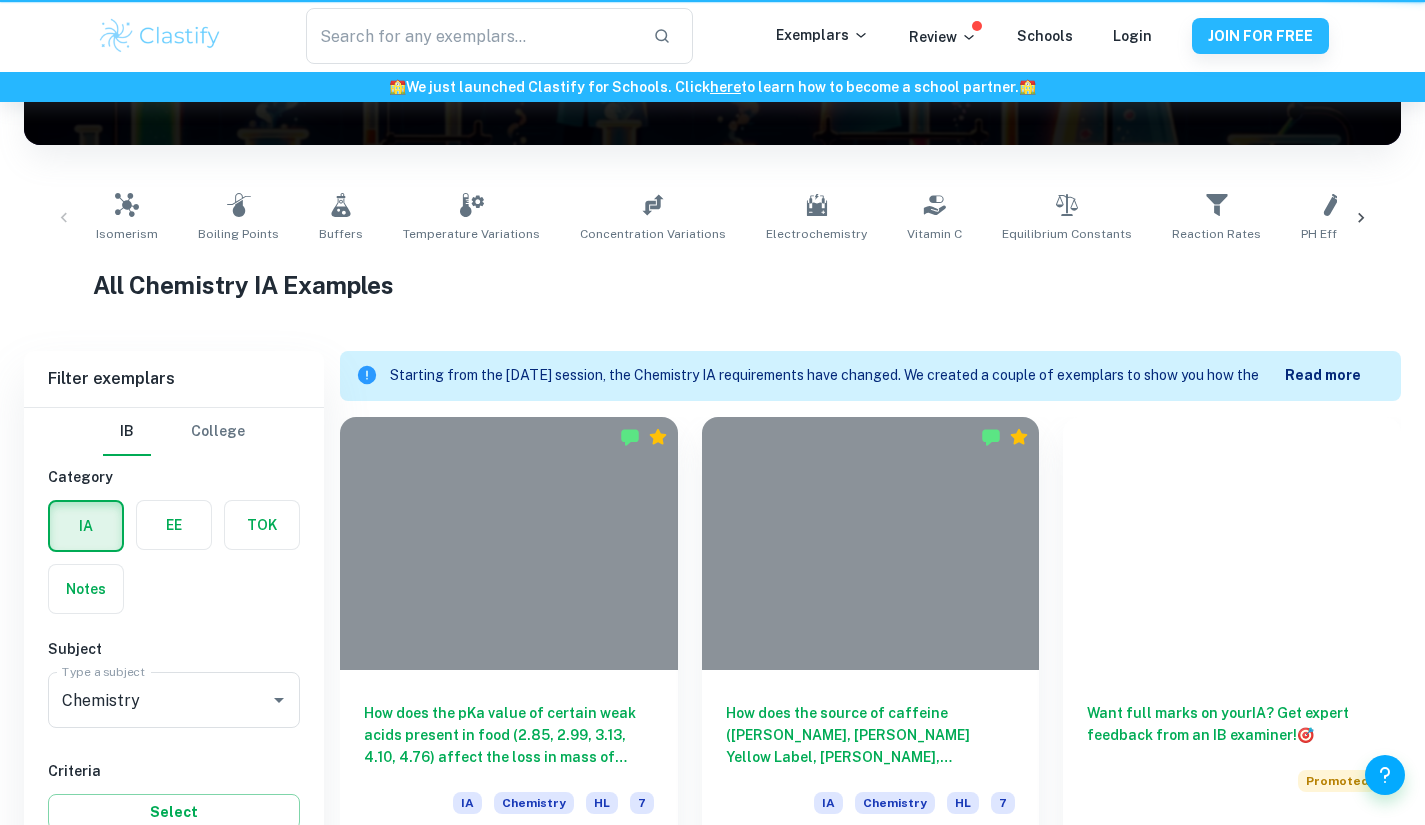 scroll, scrollTop: 4306, scrollLeft: 0, axis: vertical 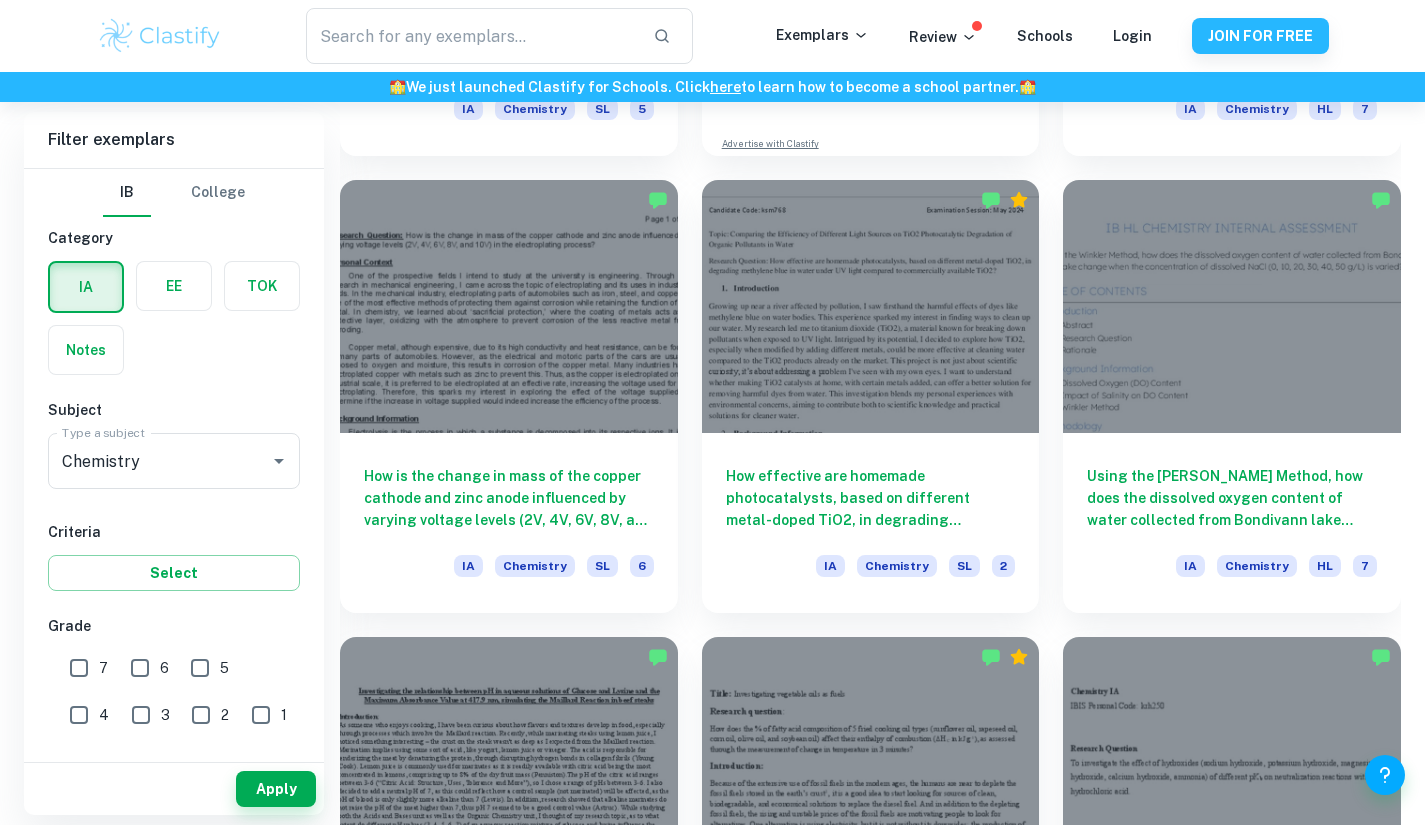 click on "Using the Winkler Method, how does the dissolved oxygen content of water collected from Bondivann lake change when the concentration of dissolved NaCl (0, 10, 20, 30, 40, 50 g/L) is varied?" at bounding box center (1232, 498) 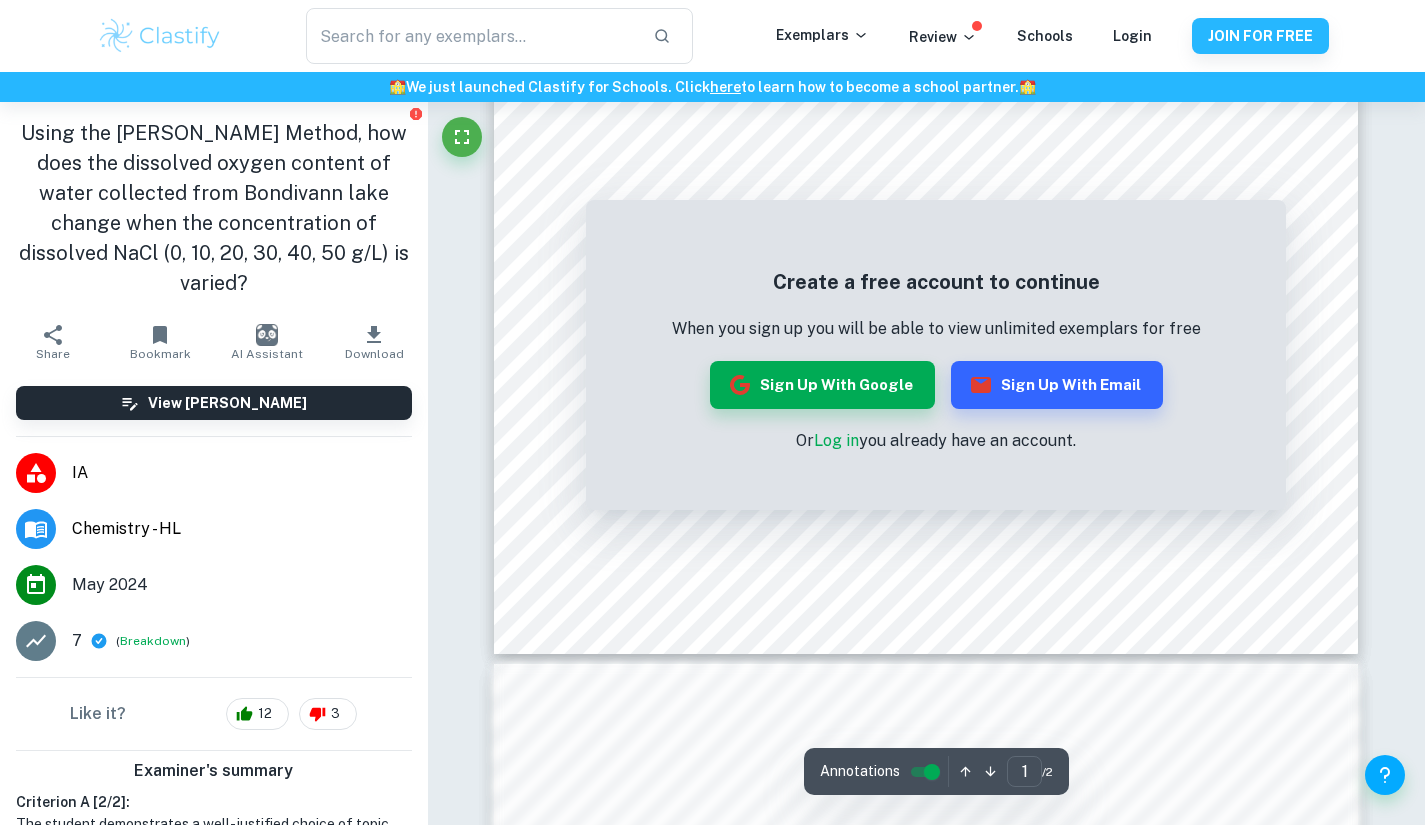 scroll, scrollTop: 587, scrollLeft: 0, axis: vertical 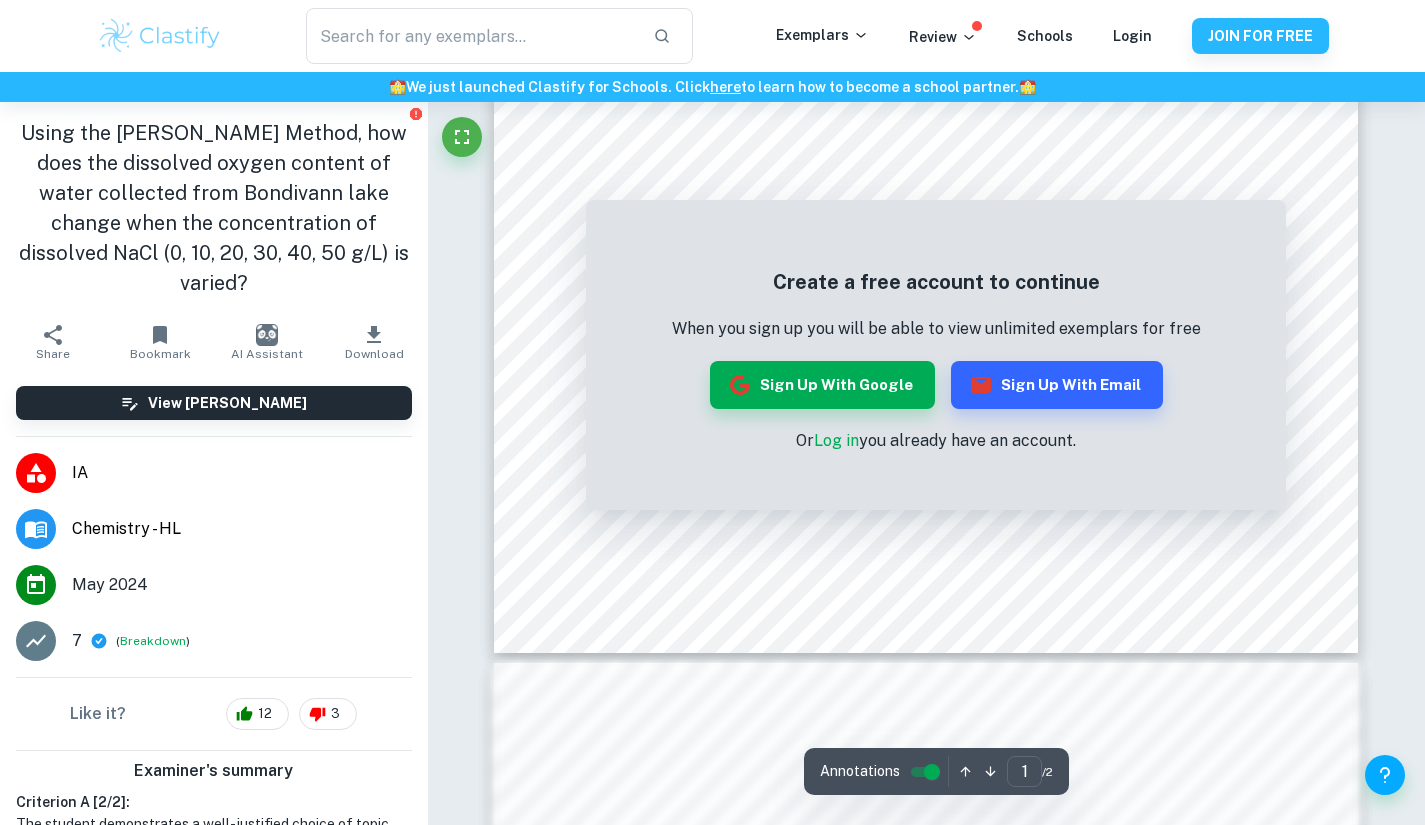 click on "Sign up with Google" at bounding box center [822, 385] 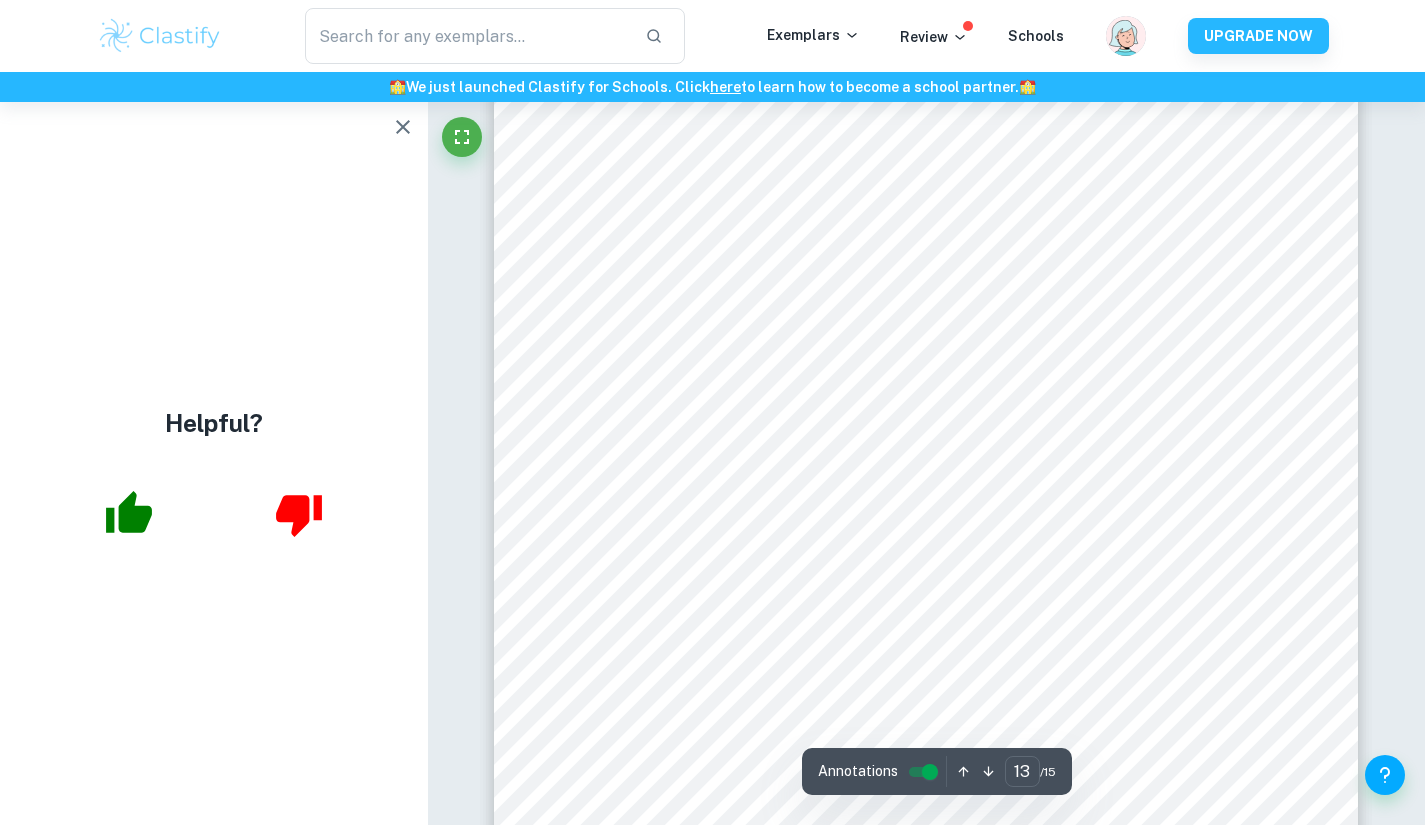 scroll, scrollTop: 14309, scrollLeft: 0, axis: vertical 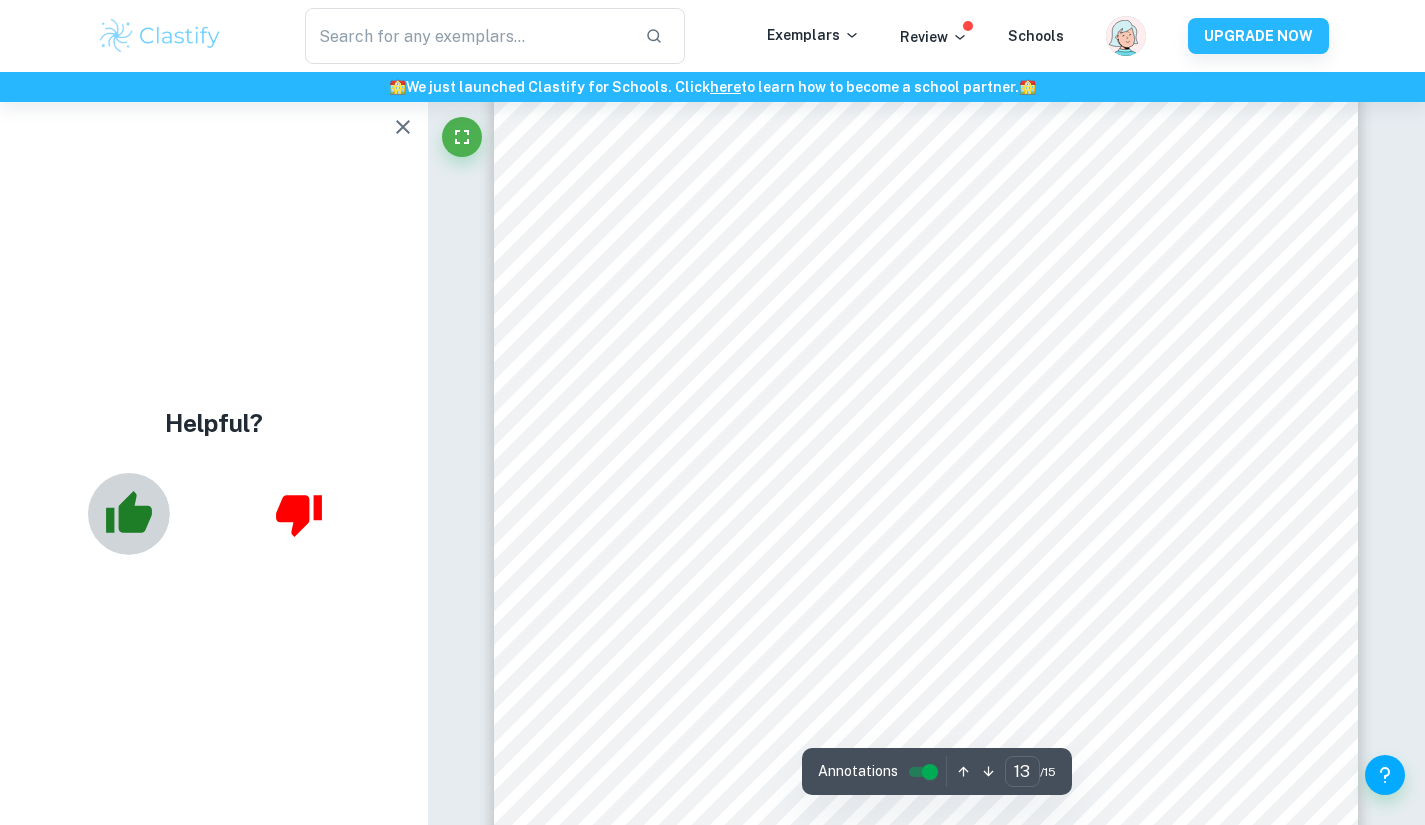 click 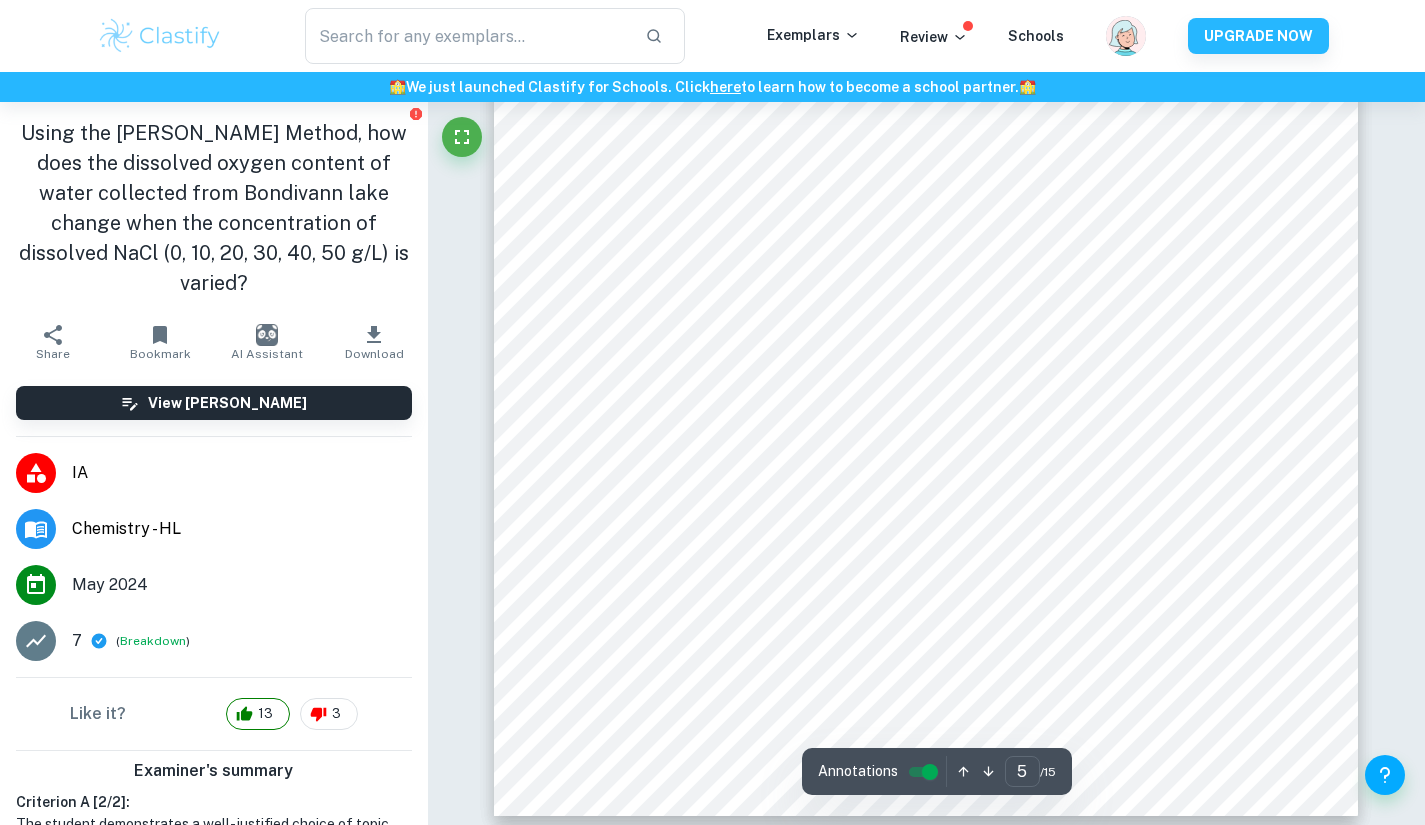 scroll, scrollTop: 5216, scrollLeft: 0, axis: vertical 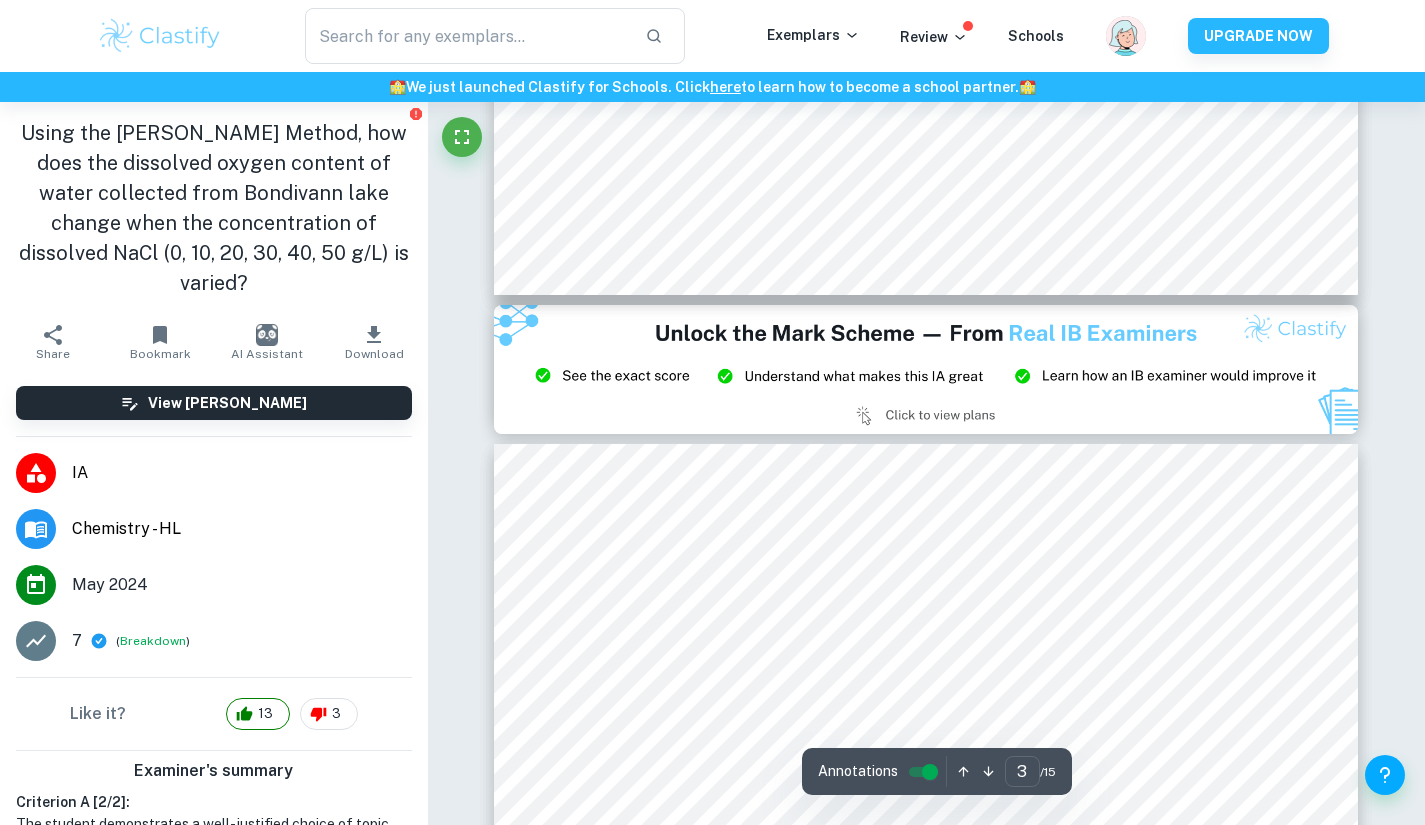 type on "2" 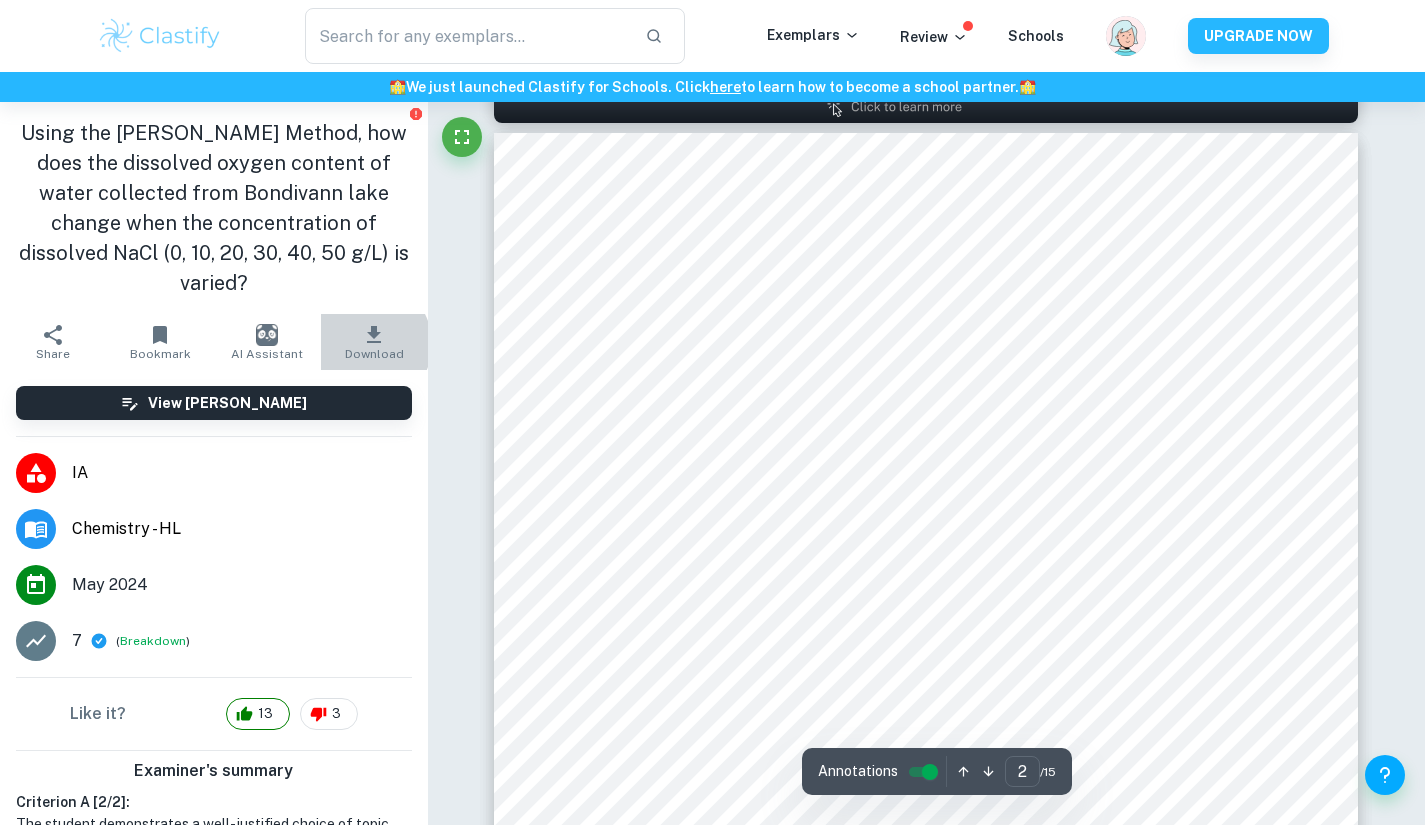 click 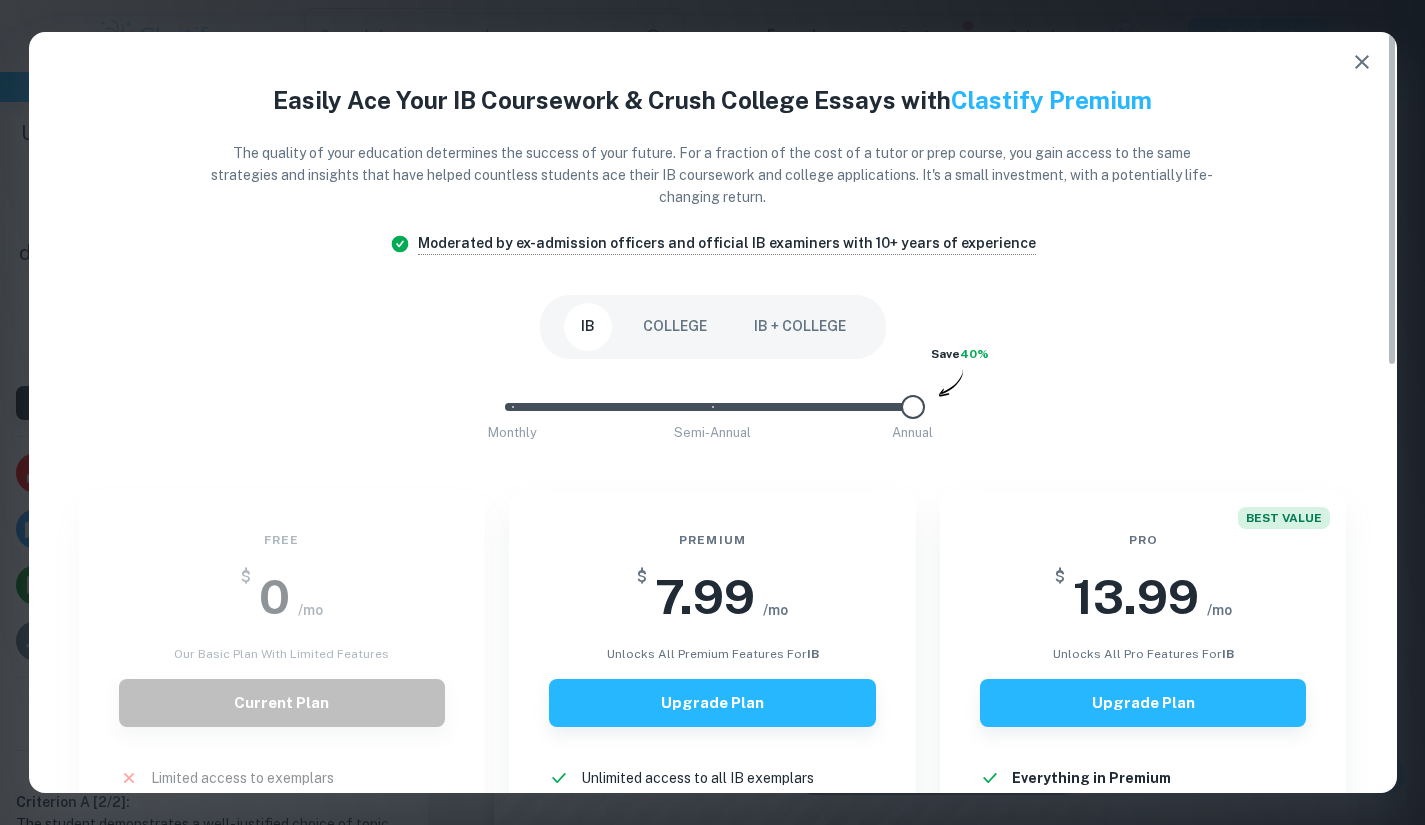 scroll, scrollTop: 1256, scrollLeft: 0, axis: vertical 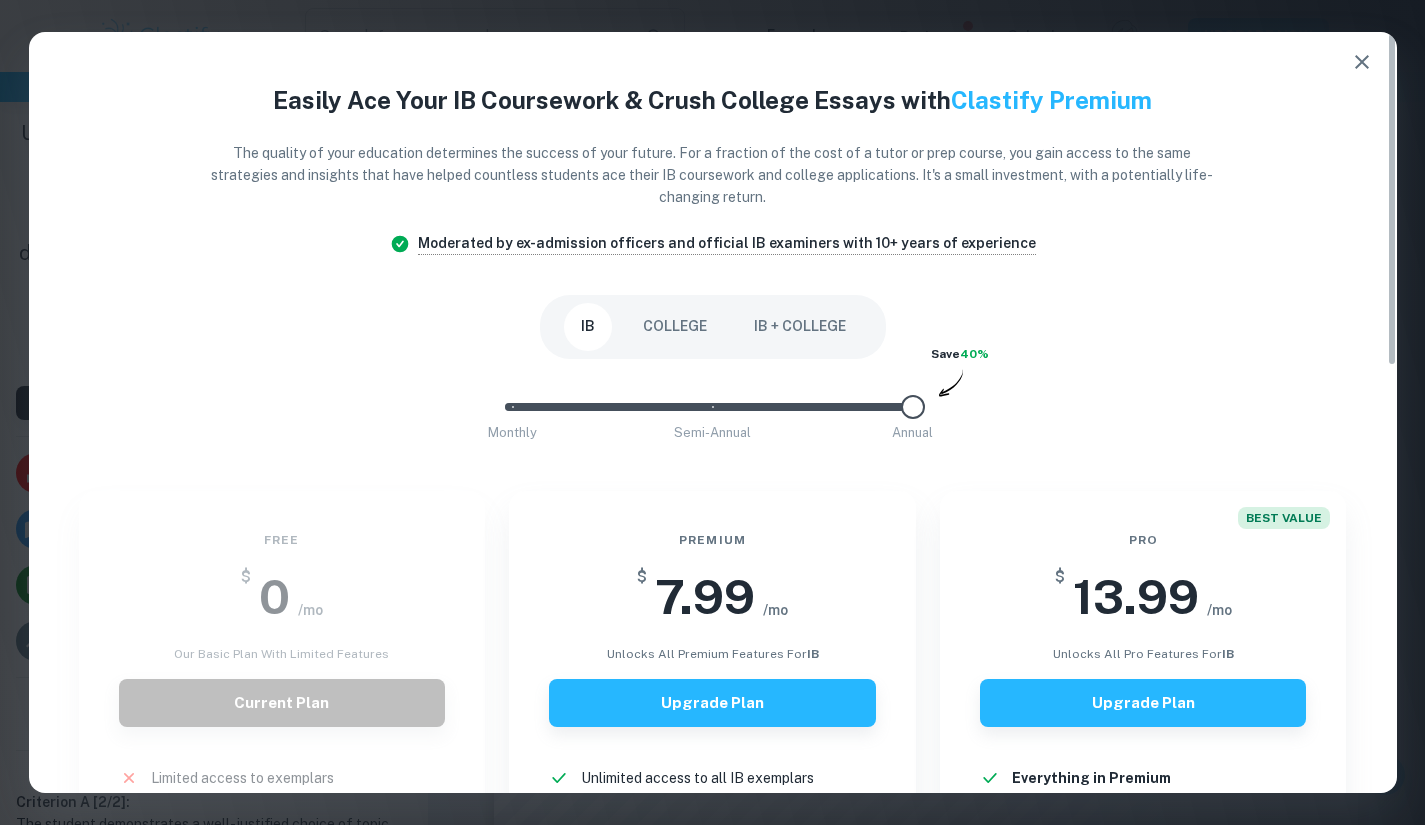 click on "IB + COLLEGE" at bounding box center [800, 327] 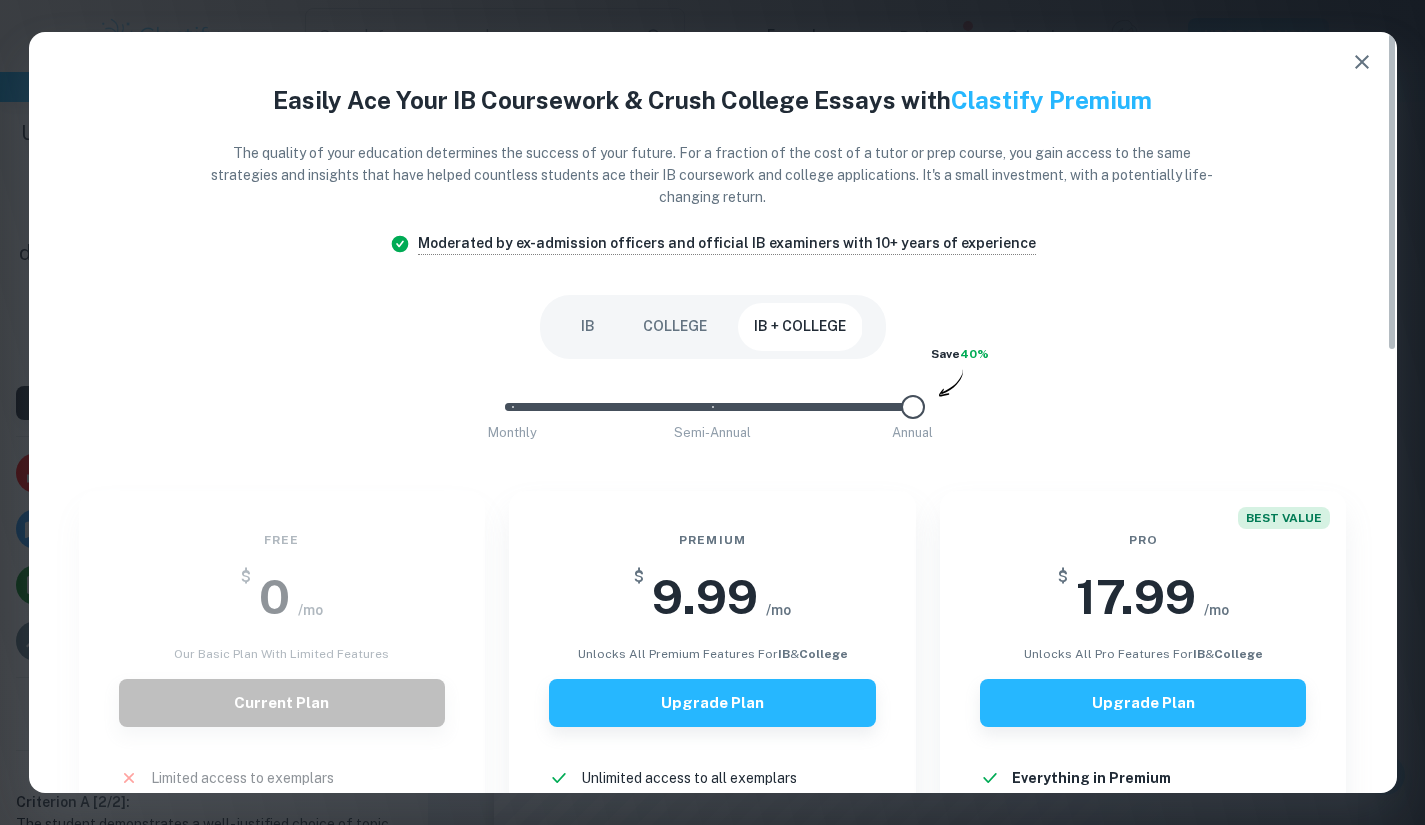 click on "COLLEGE" at bounding box center (675, 327) 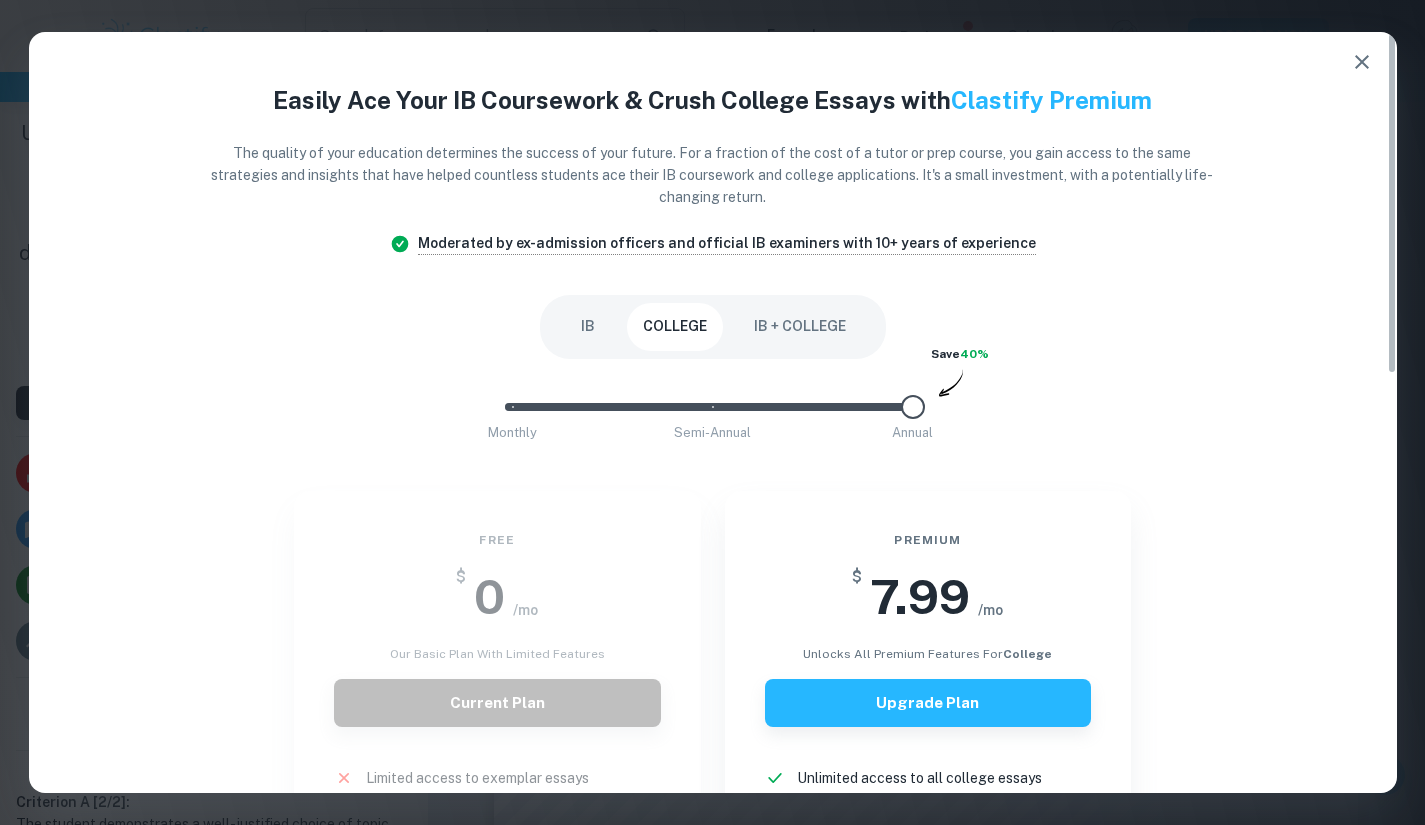 click on "IB" at bounding box center [588, 327] 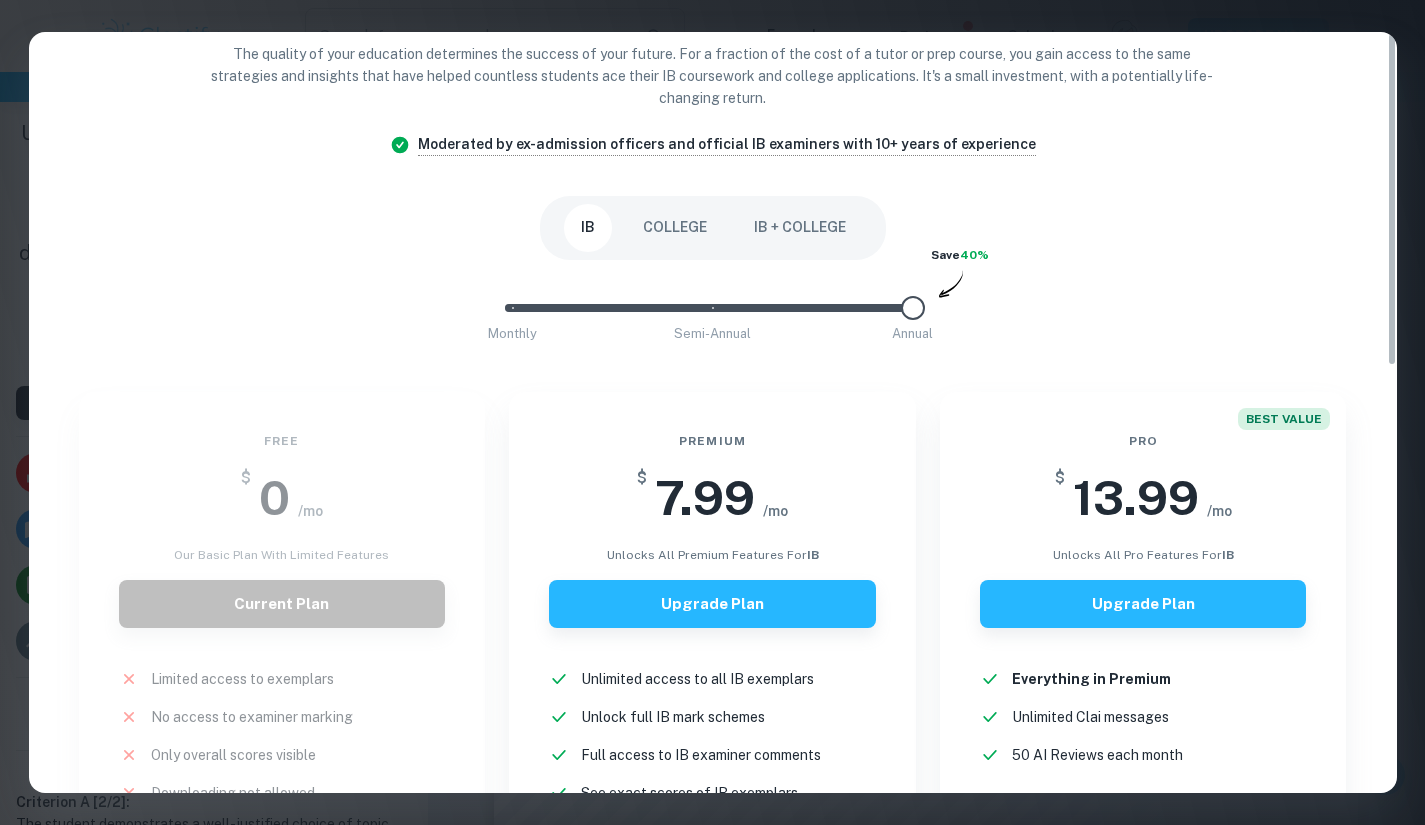 scroll, scrollTop: 0, scrollLeft: 0, axis: both 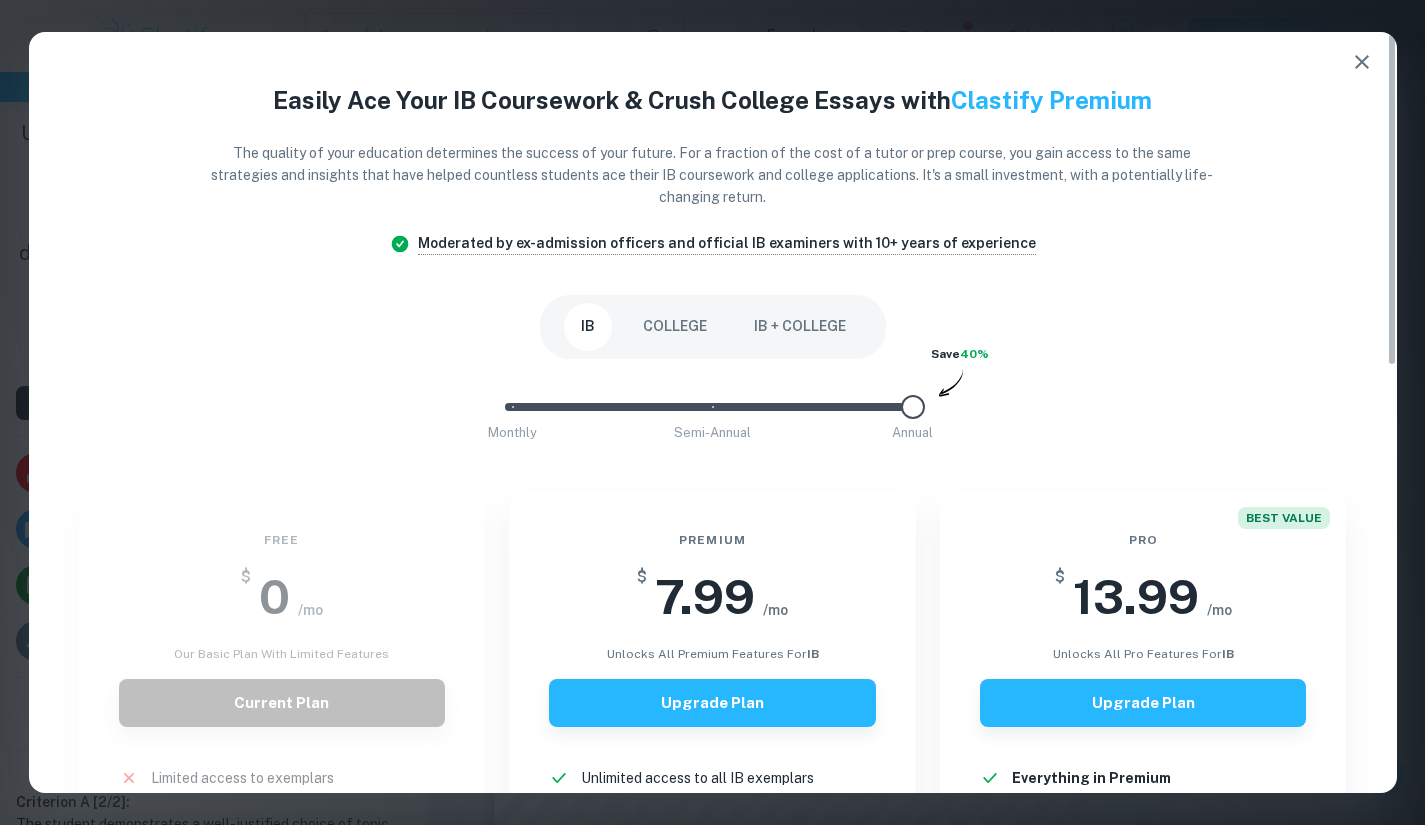 drag, startPoint x: 907, startPoint y: 402, endPoint x: 772, endPoint y: 395, distance: 135.18137 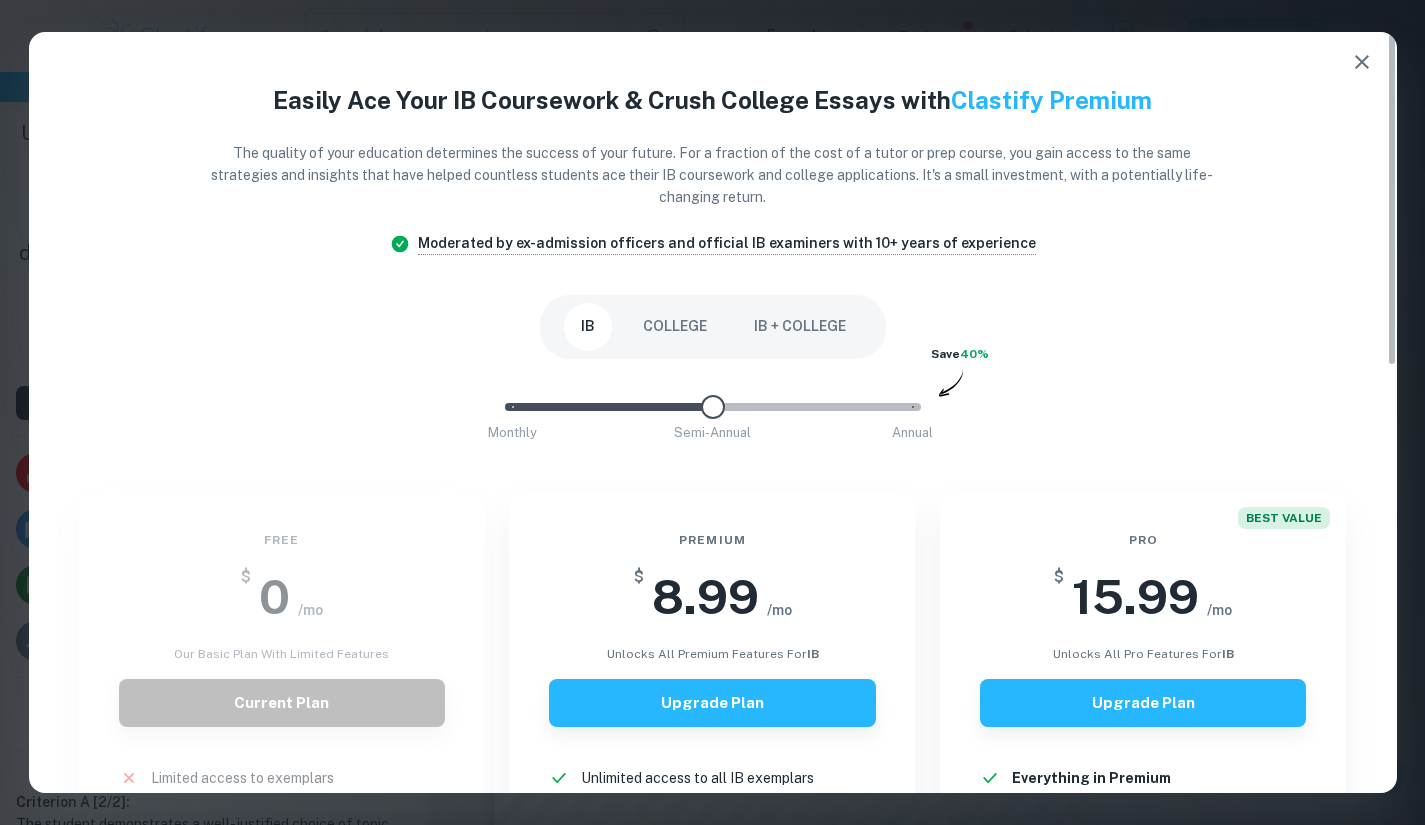 type on "0" 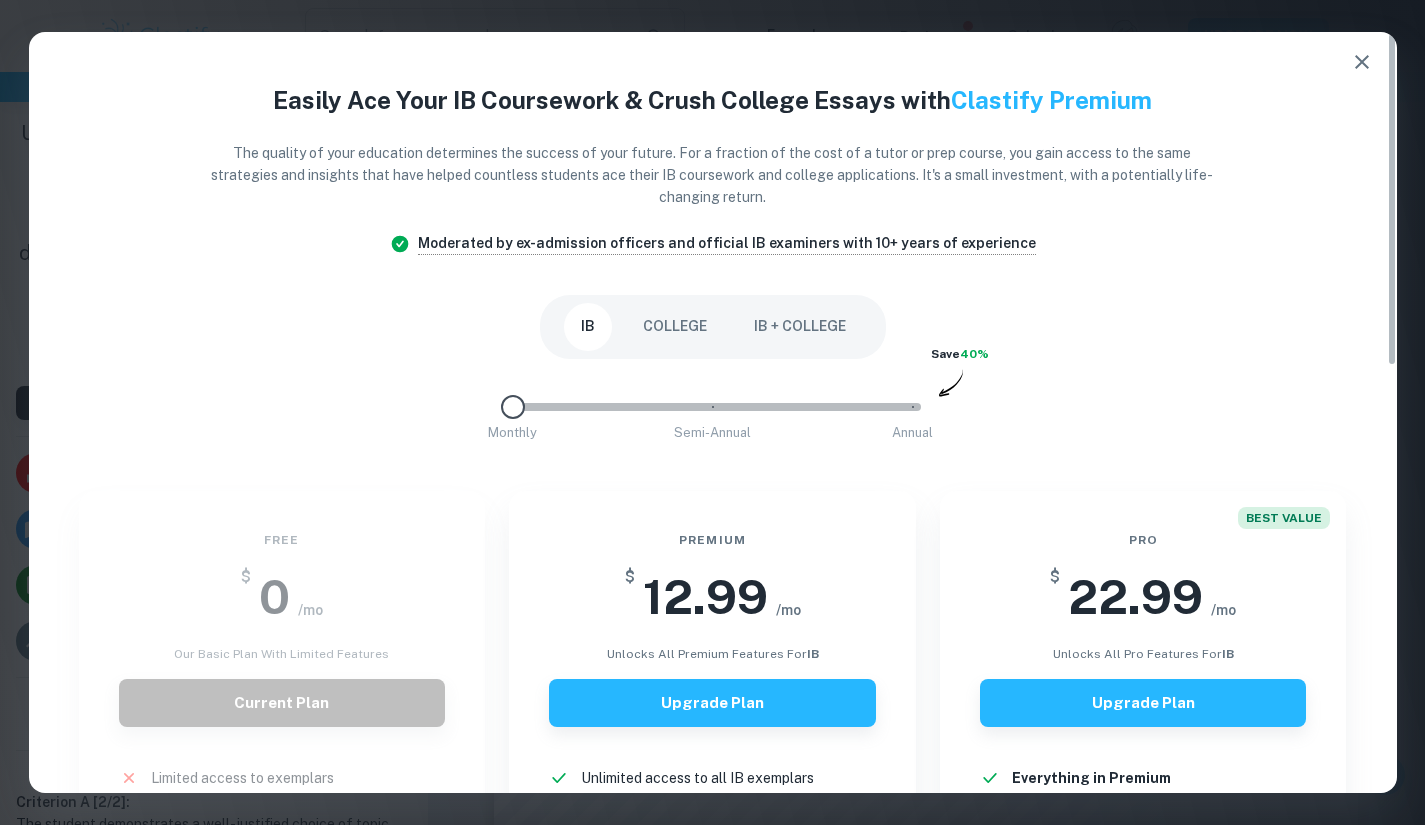 drag, startPoint x: 710, startPoint y: 407, endPoint x: 430, endPoint y: 443, distance: 282.3048 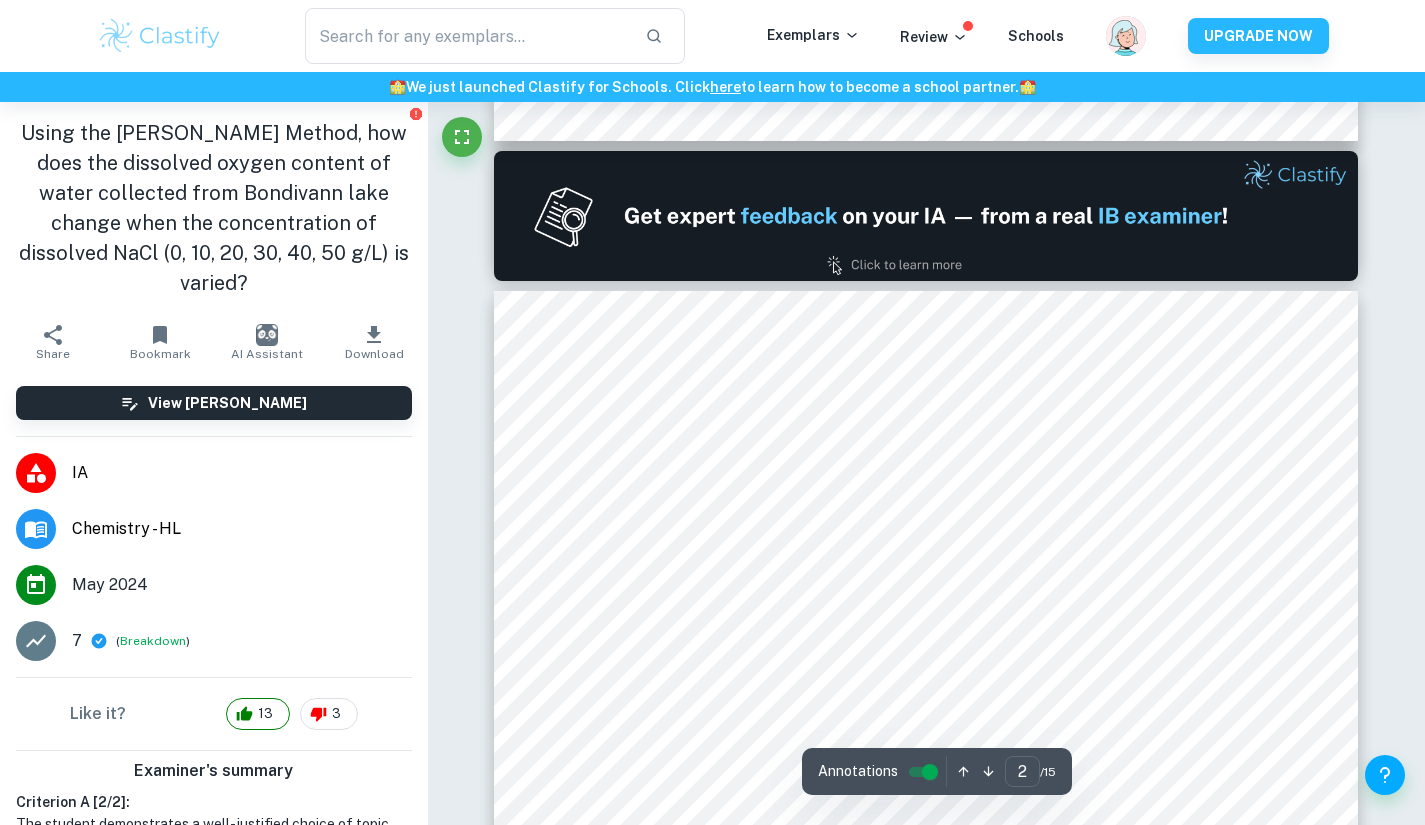 type on "1" 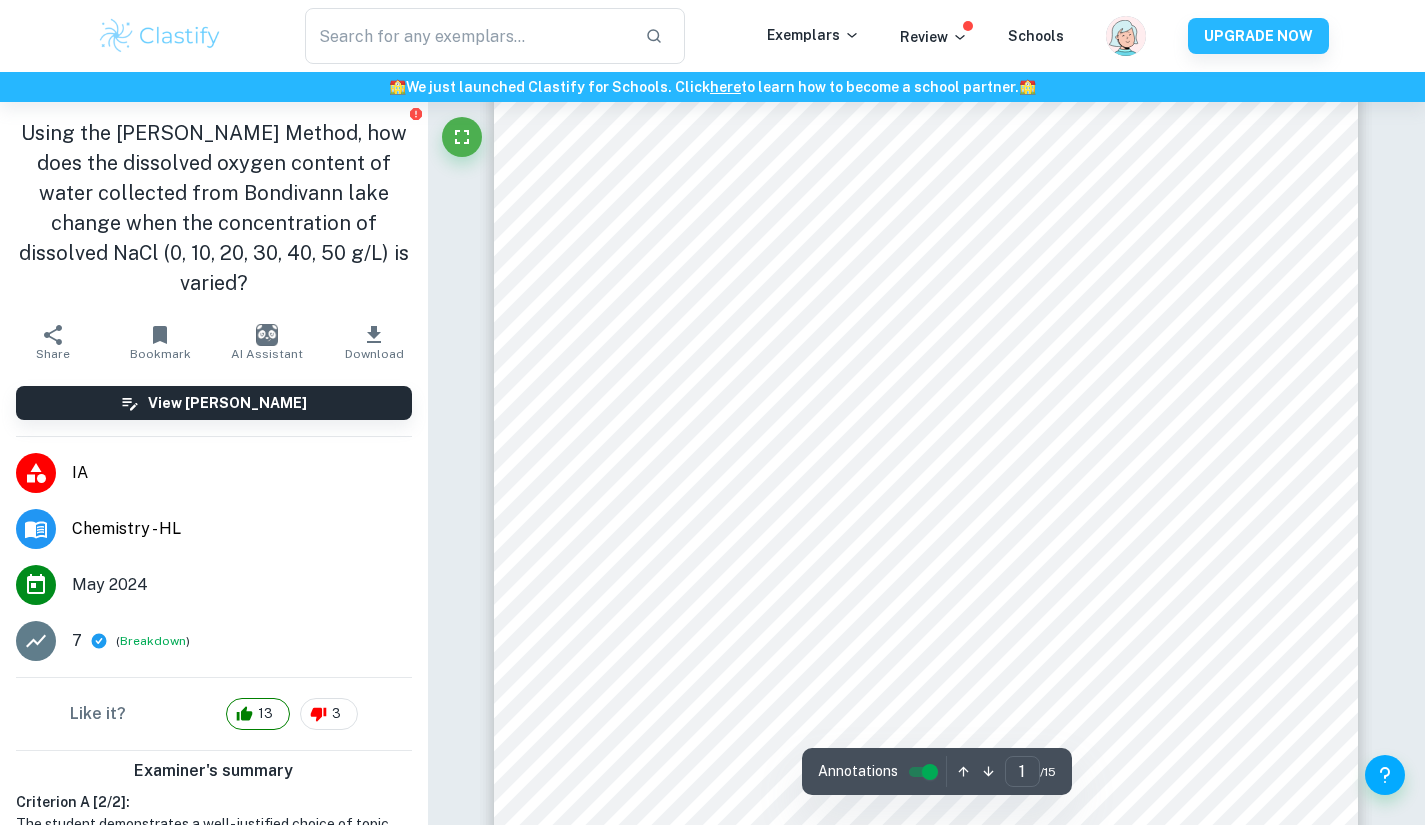 scroll, scrollTop: 104, scrollLeft: 0, axis: vertical 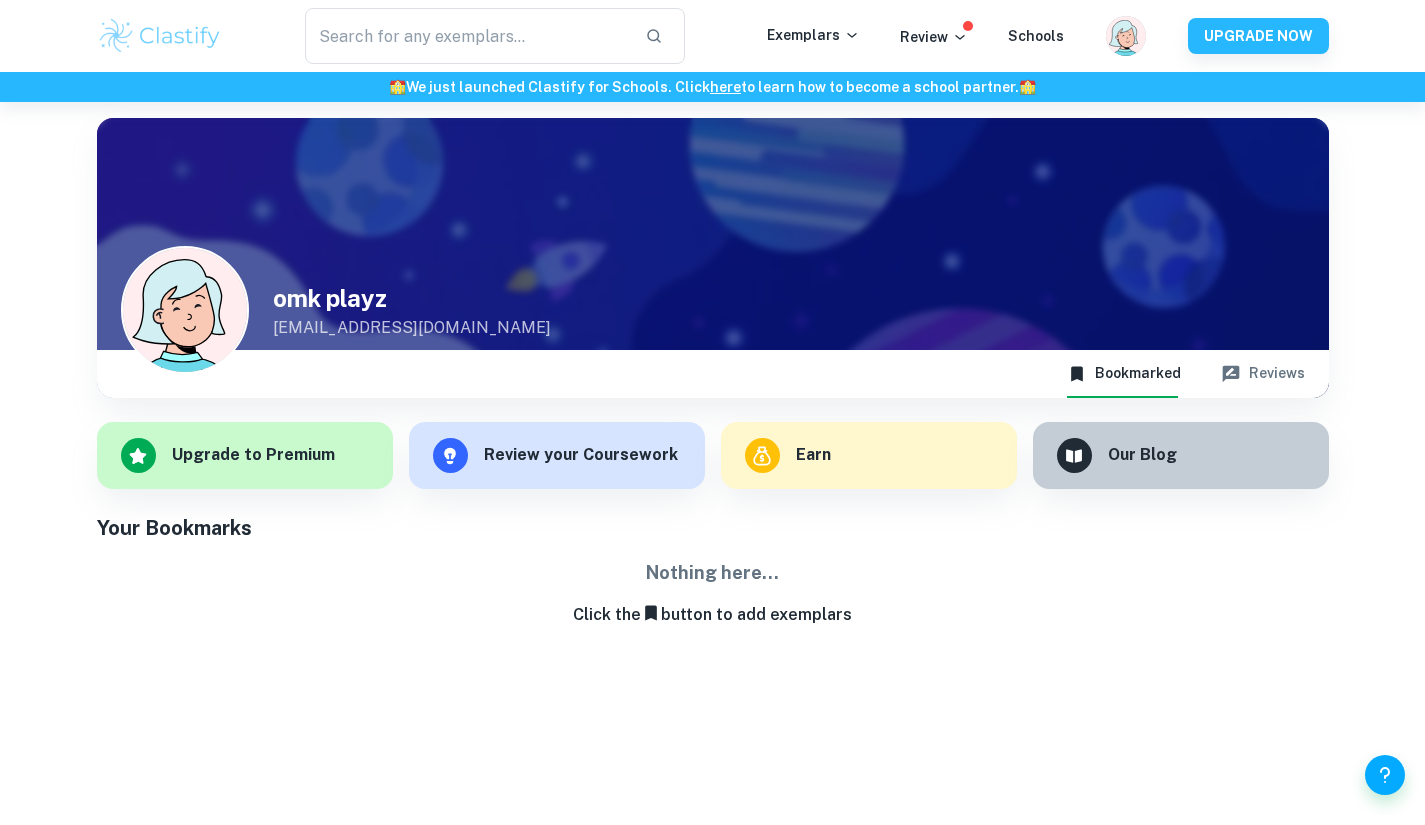 click at bounding box center (467, 36) 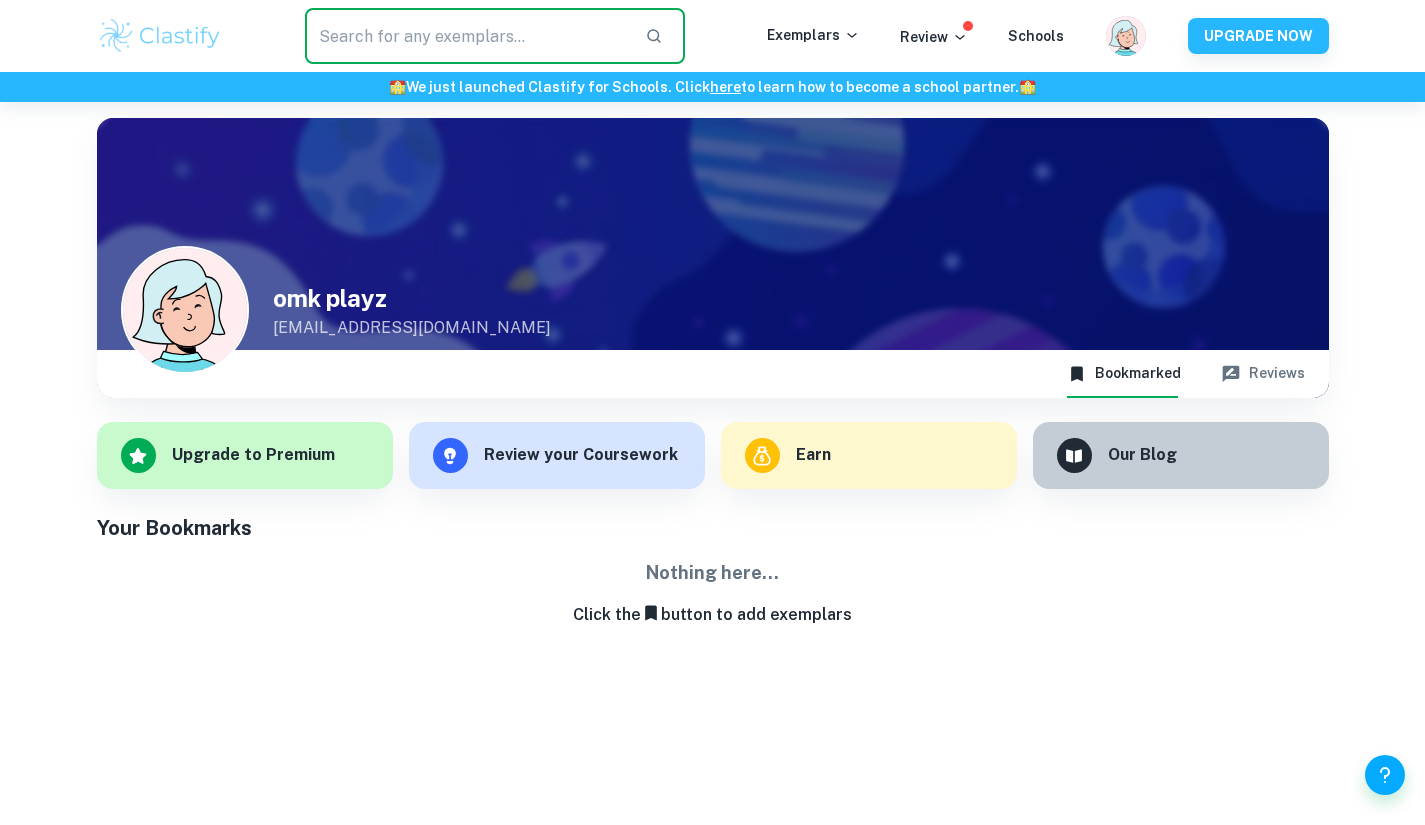 type on "b" 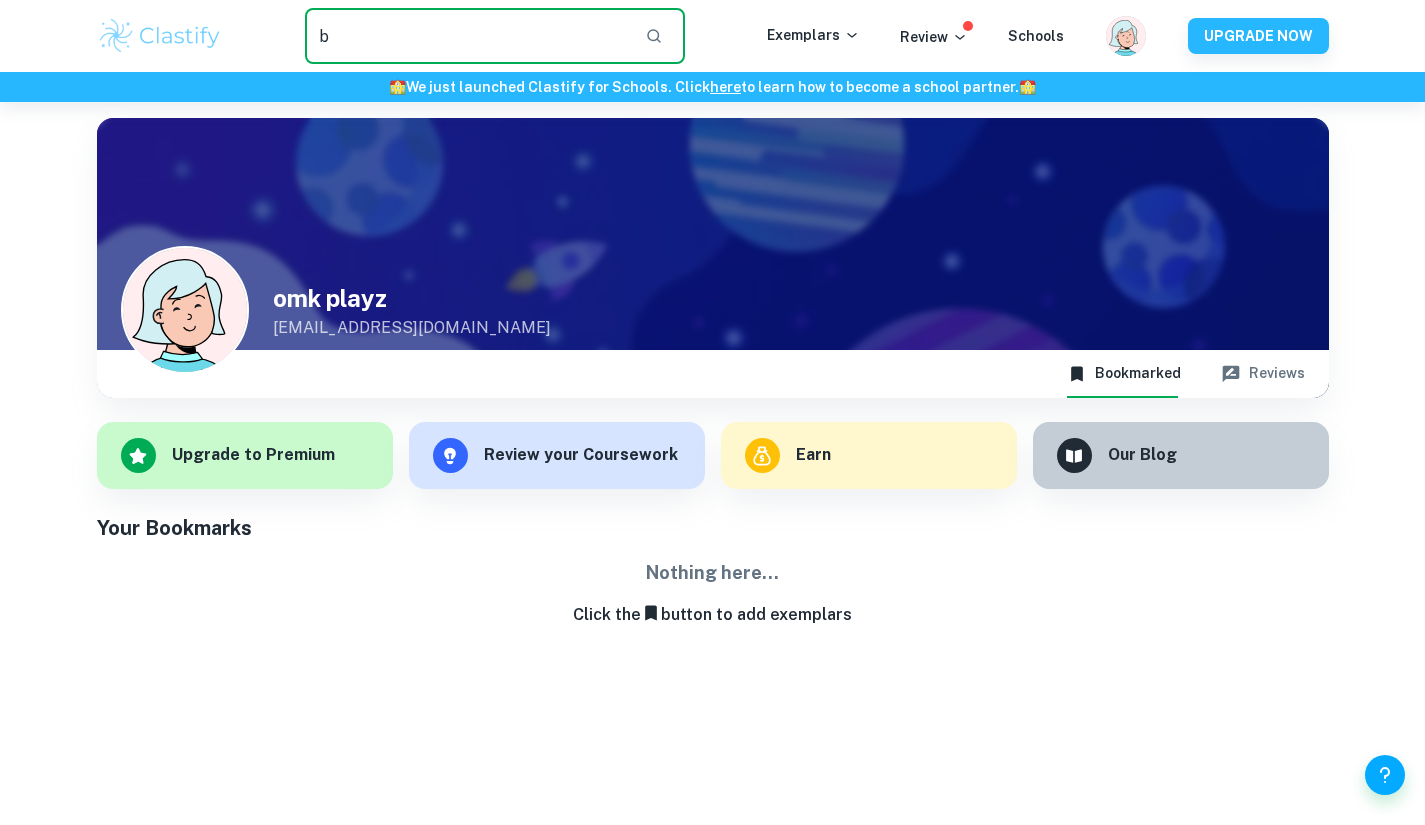 type 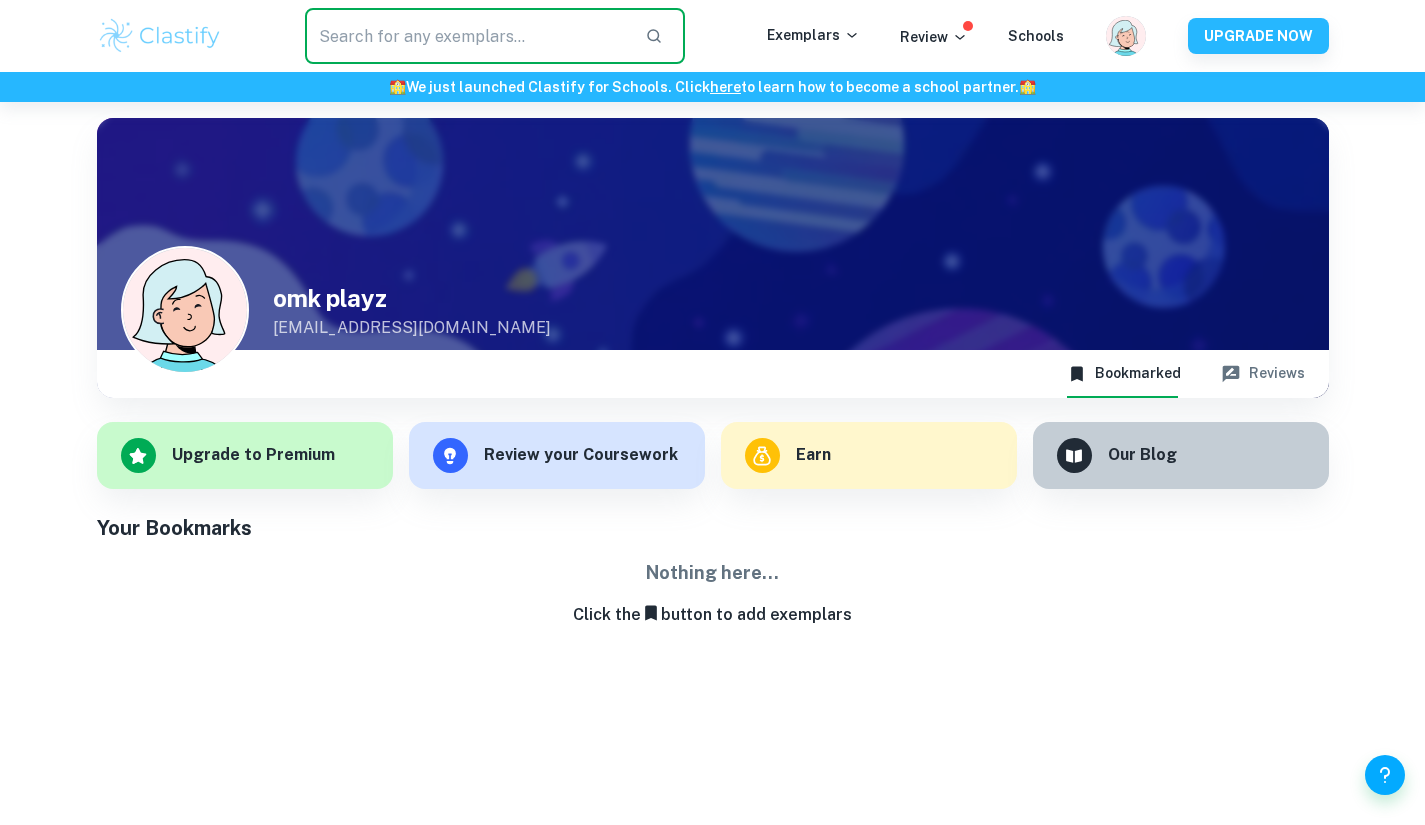 click on "Exemplars" at bounding box center (813, 35) 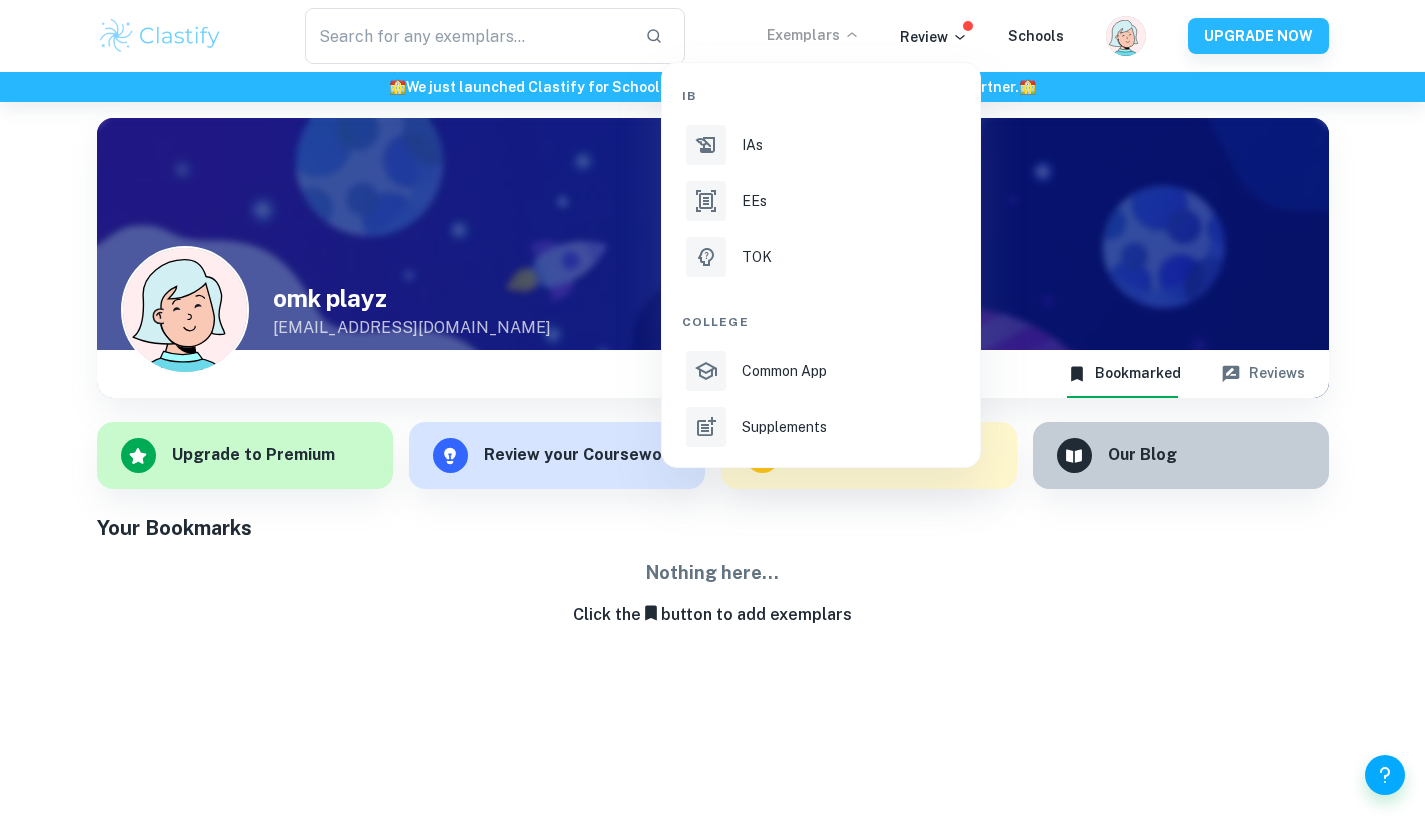click on "IAs" at bounding box center [821, 145] 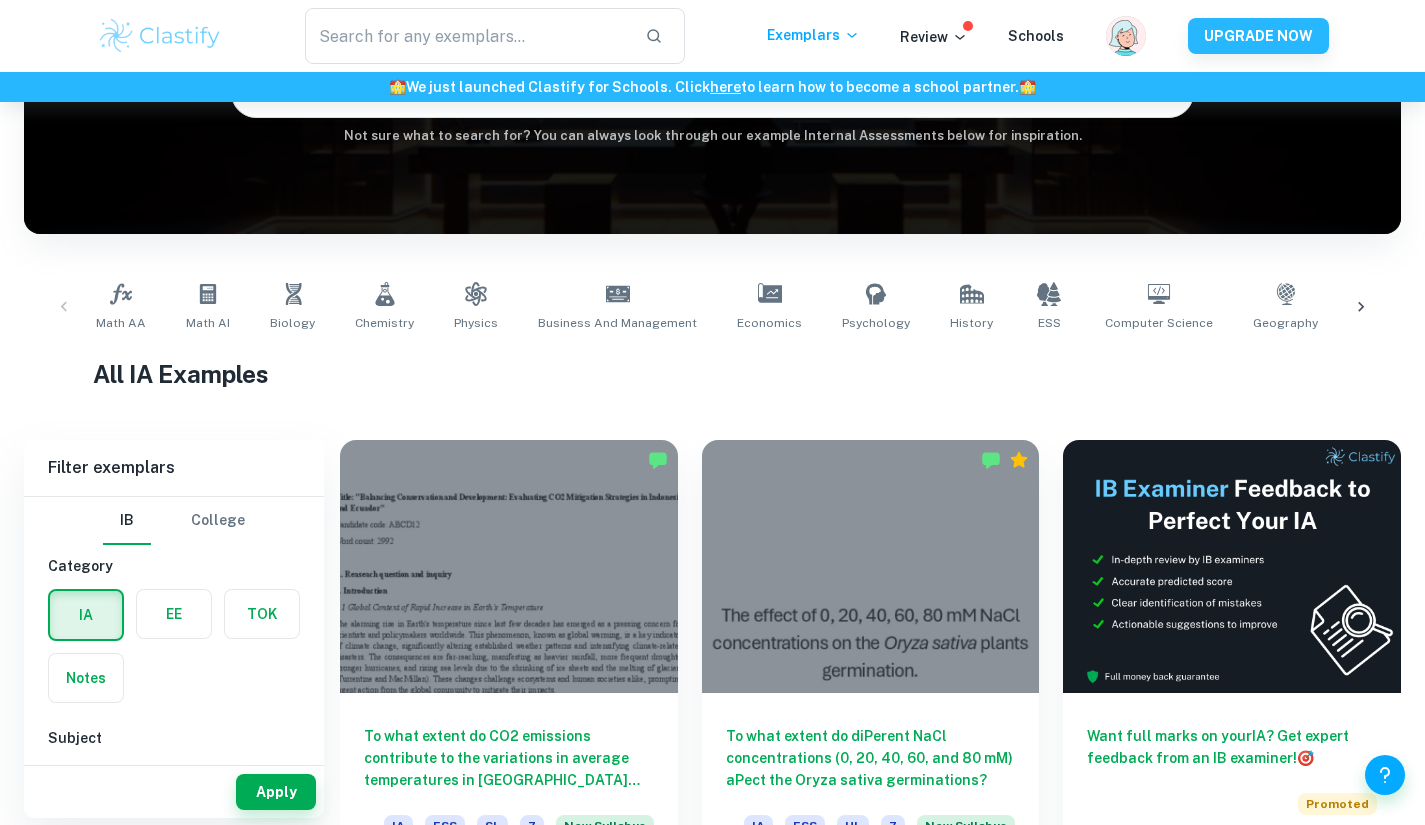 scroll, scrollTop: 0, scrollLeft: 0, axis: both 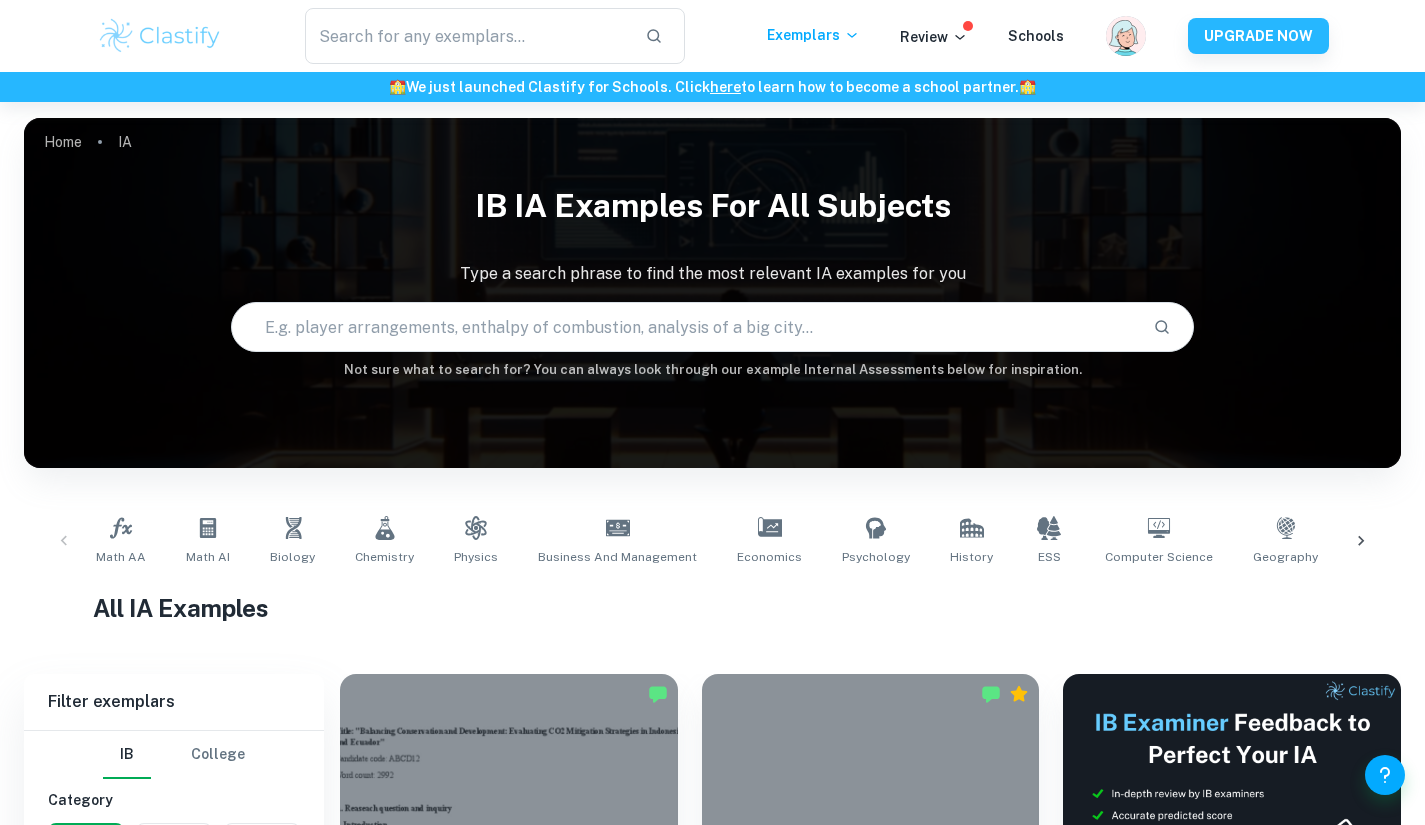 click on "Business and Management" at bounding box center [617, 541] 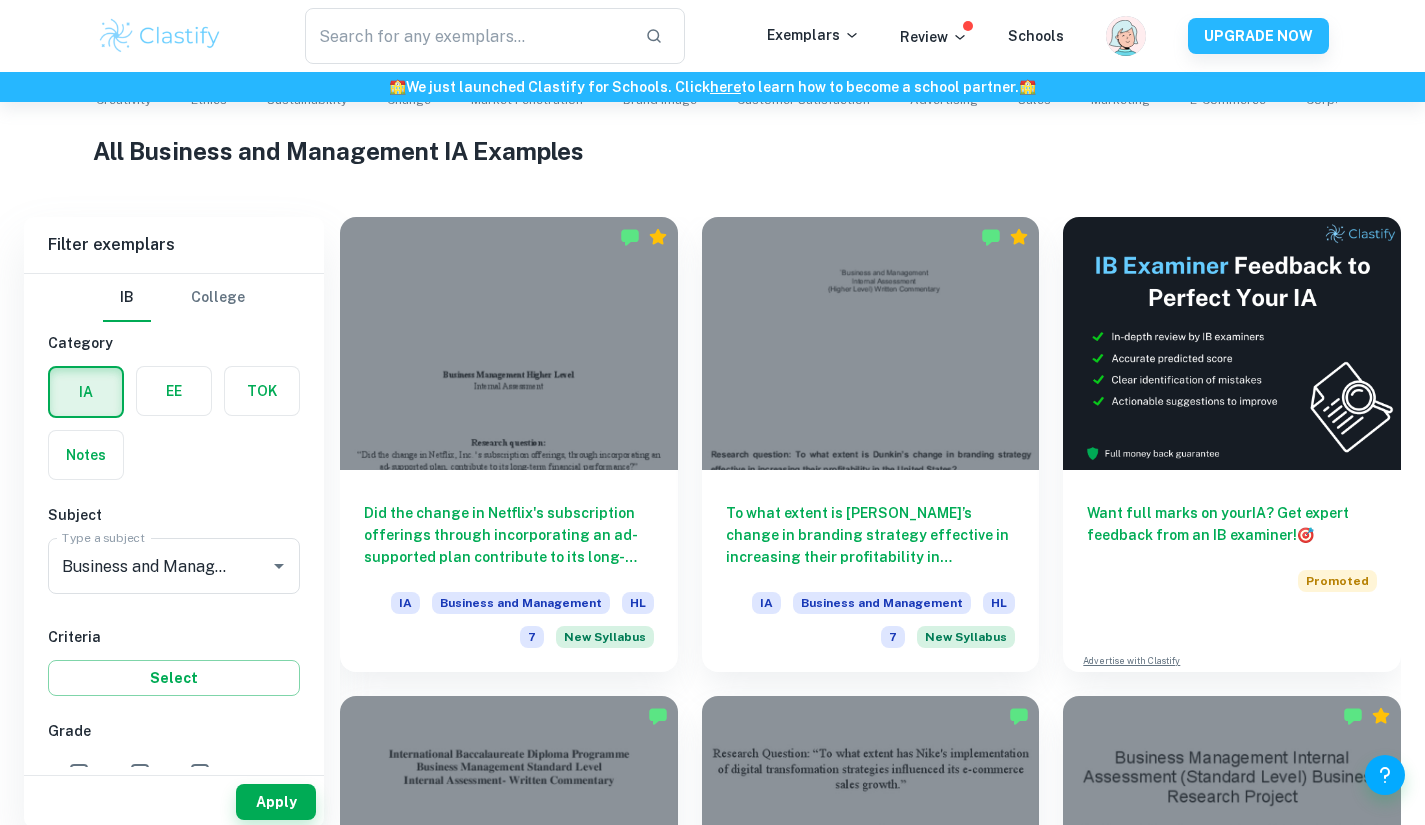 scroll, scrollTop: 475, scrollLeft: 0, axis: vertical 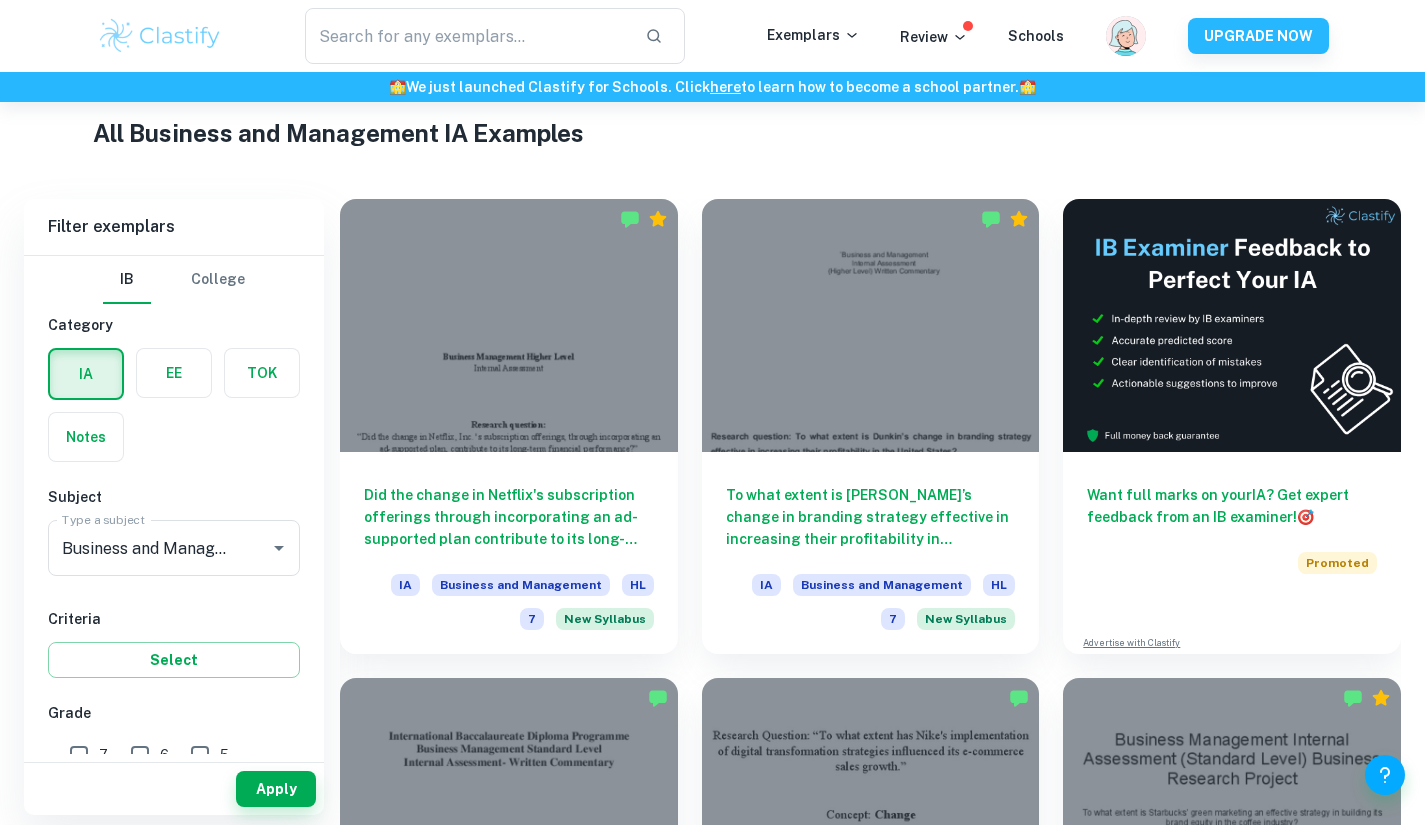 click on "Promoted" at bounding box center [1232, 563] 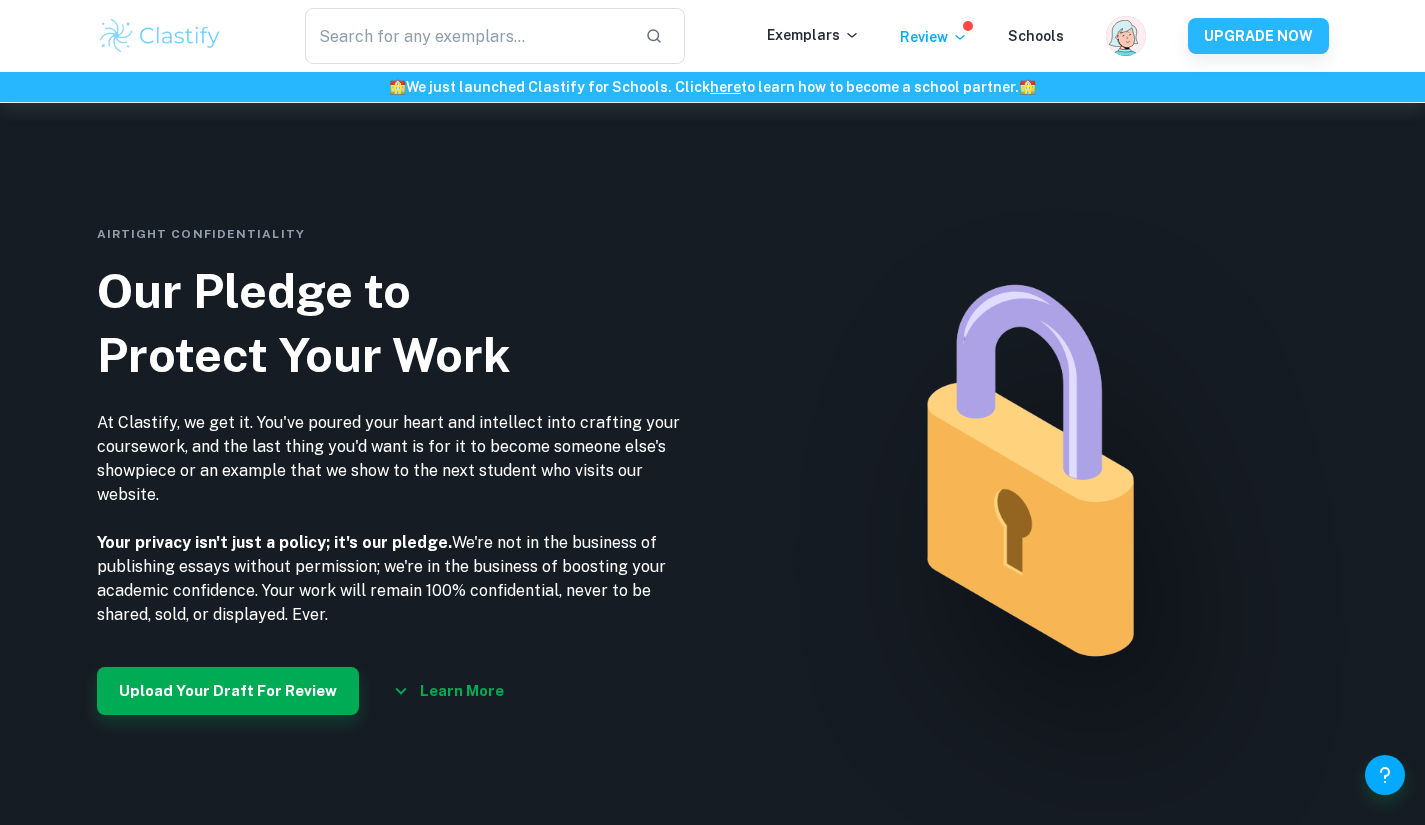 scroll, scrollTop: 2416, scrollLeft: 0, axis: vertical 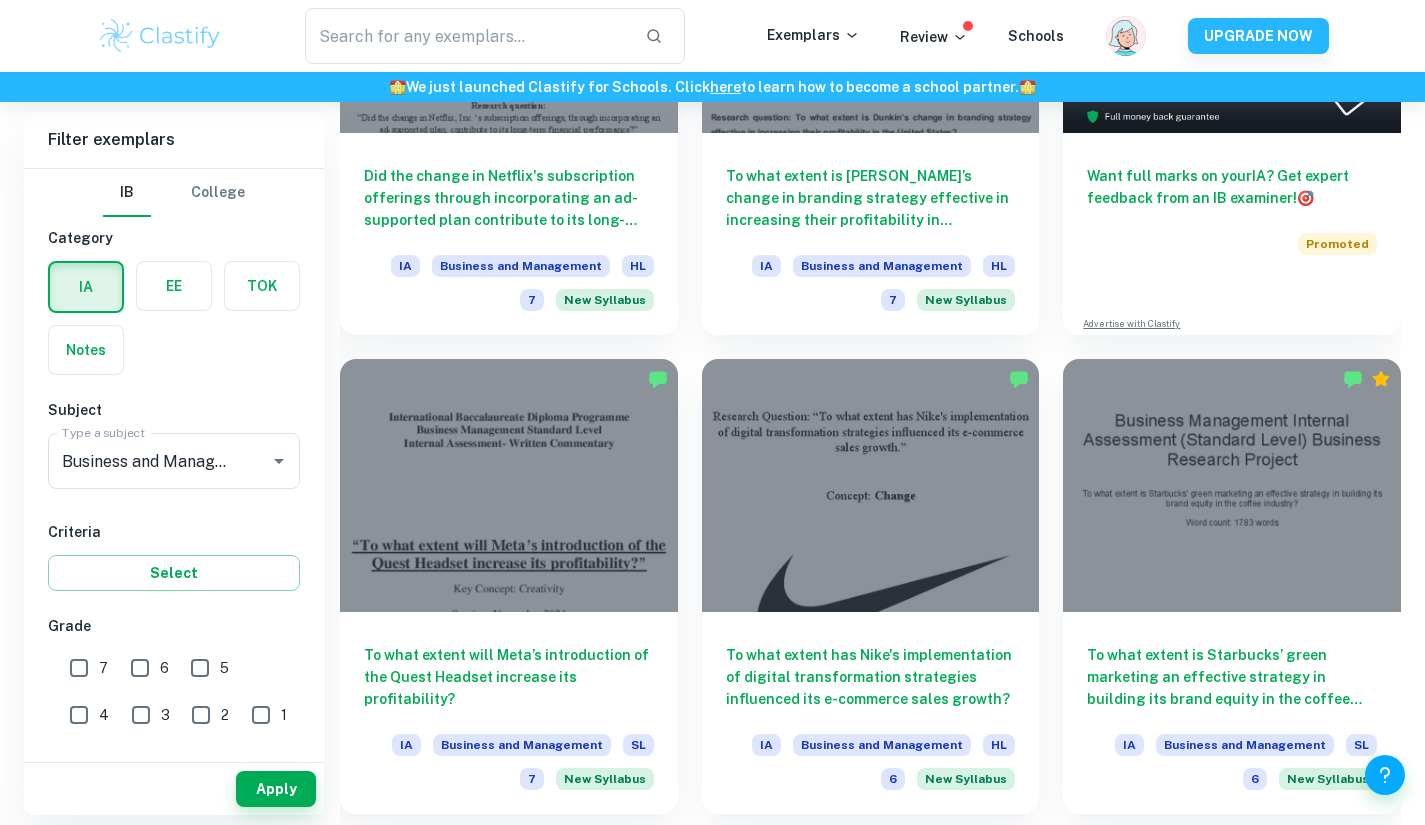 drag, startPoint x: 811, startPoint y: 455, endPoint x: 1269, endPoint y: 342, distance: 471.73404 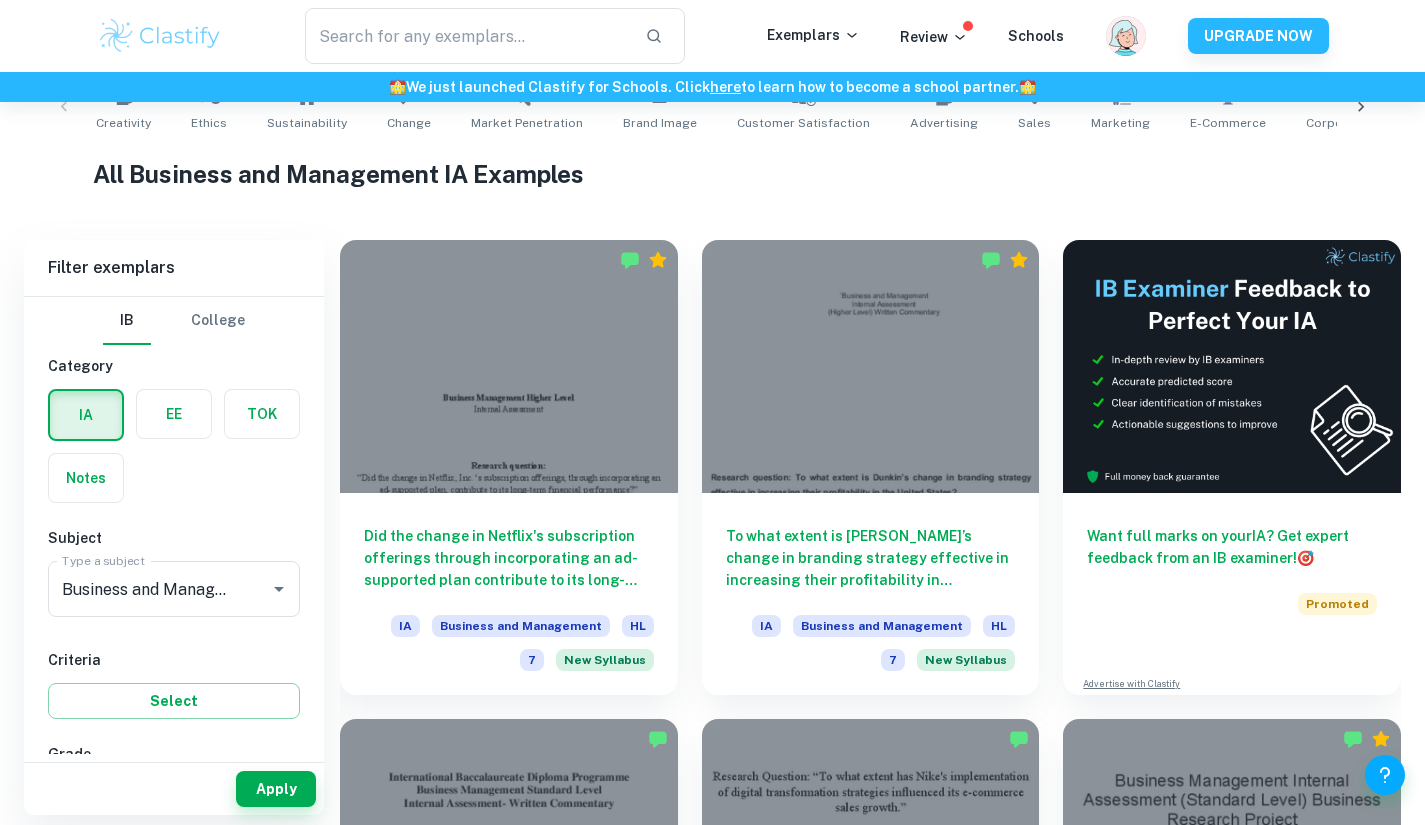 scroll, scrollTop: 436, scrollLeft: 0, axis: vertical 